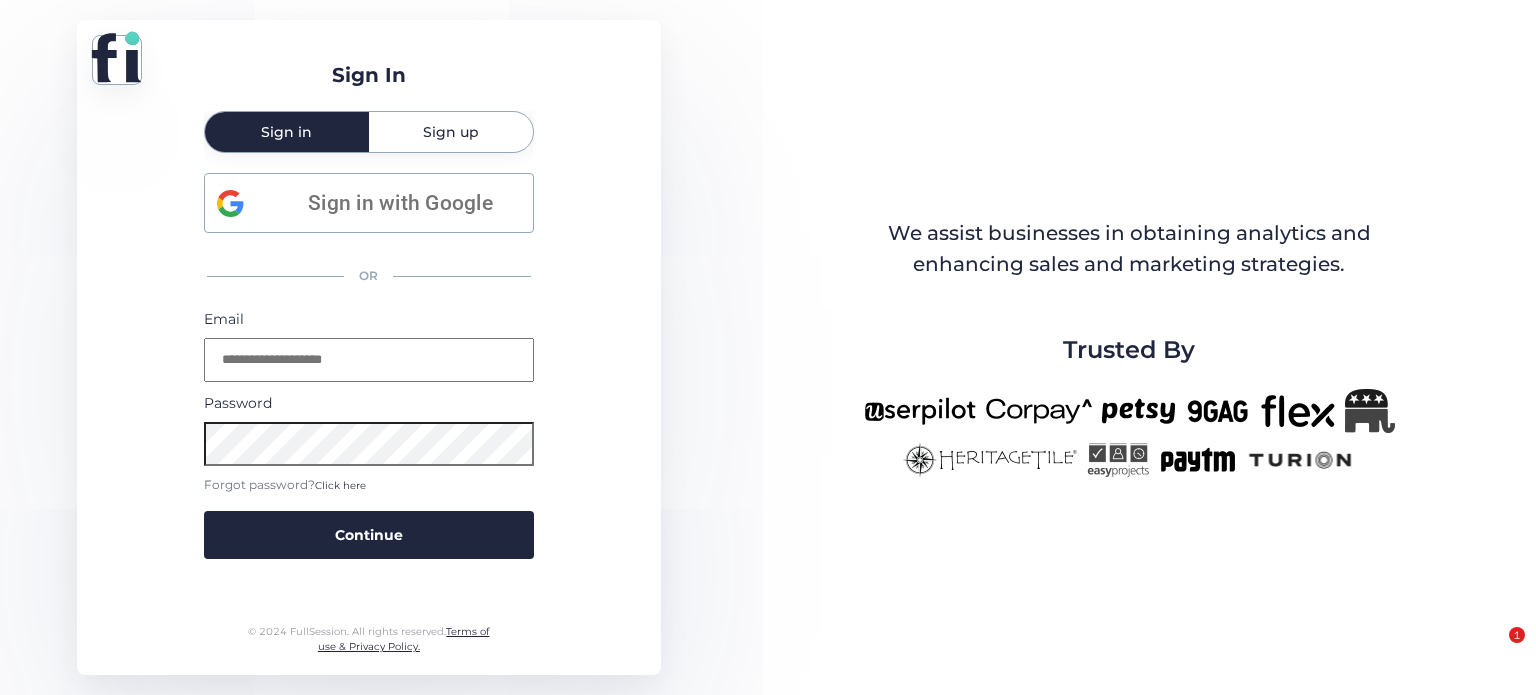 scroll, scrollTop: 0, scrollLeft: 0, axis: both 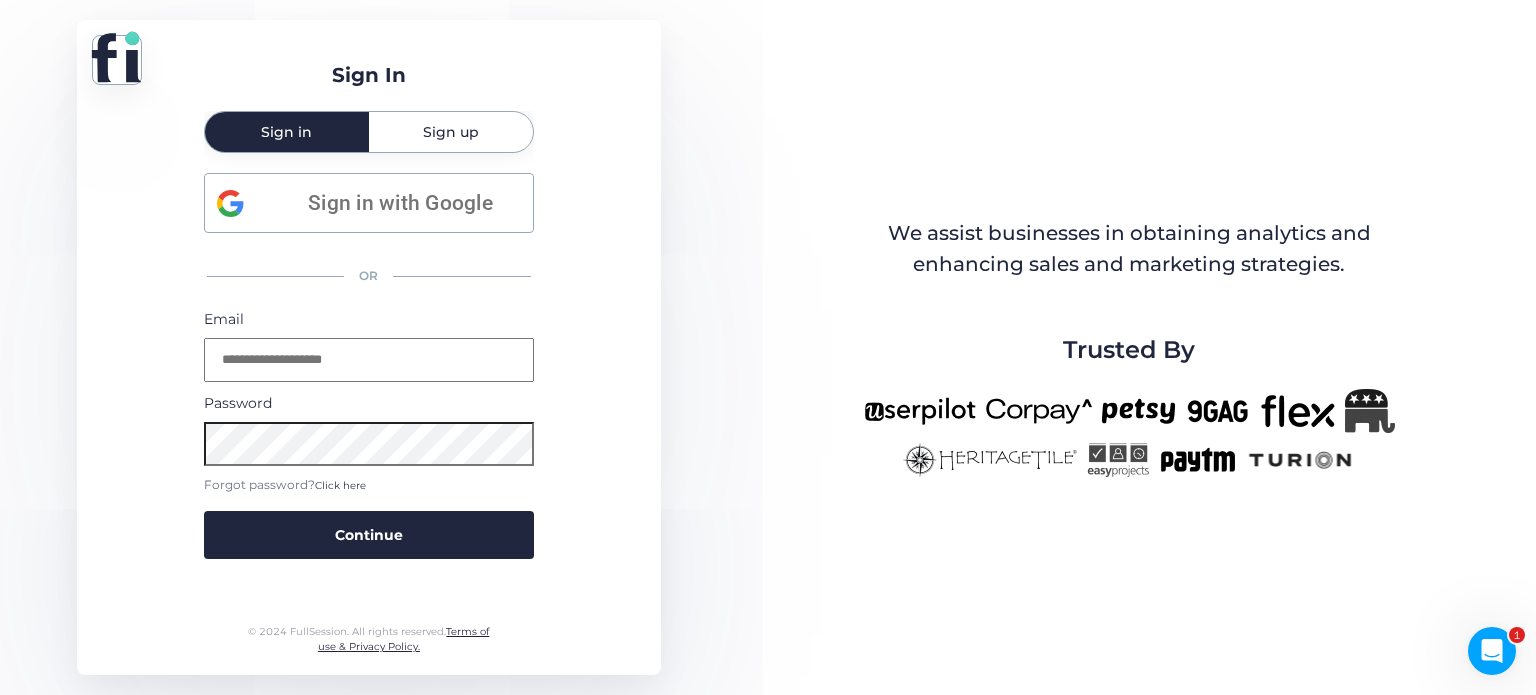 click on "Sign in with Google" at bounding box center (400, 203) 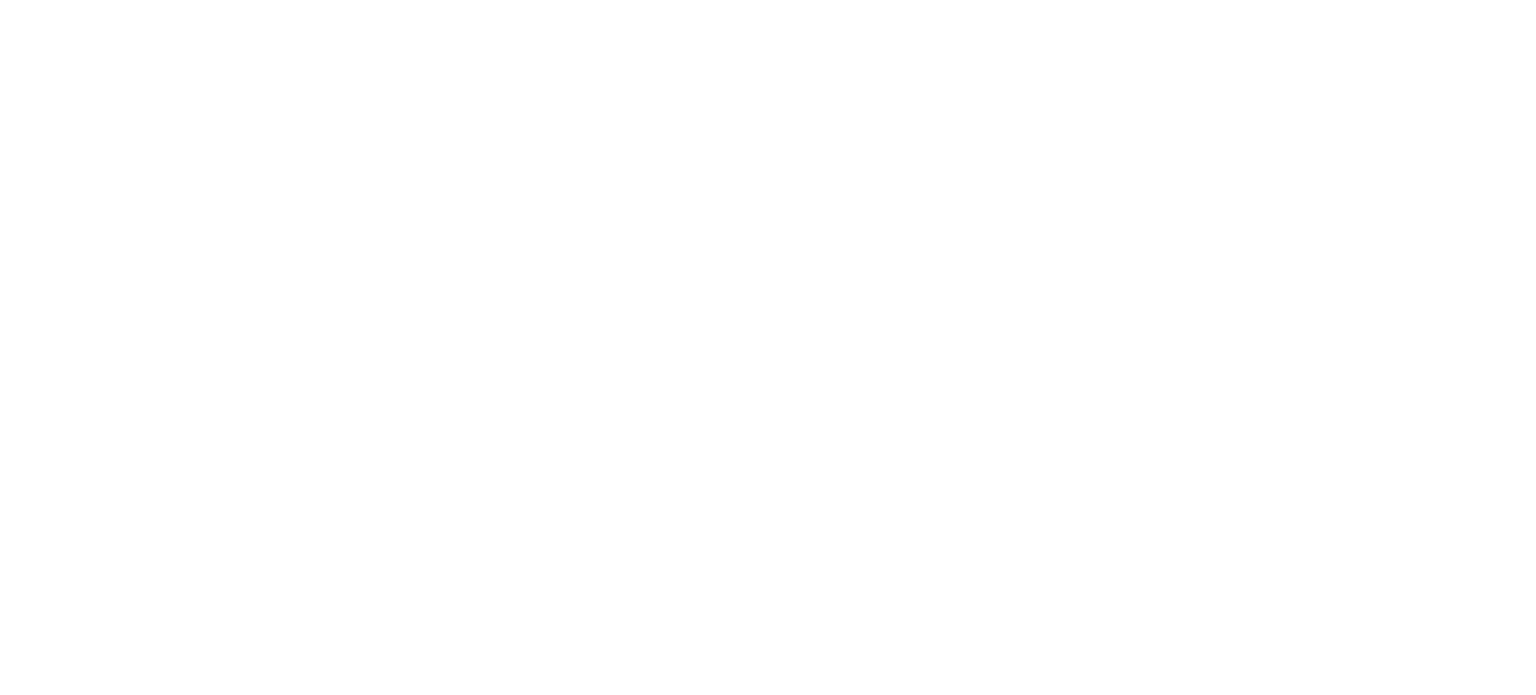 scroll, scrollTop: 0, scrollLeft: 0, axis: both 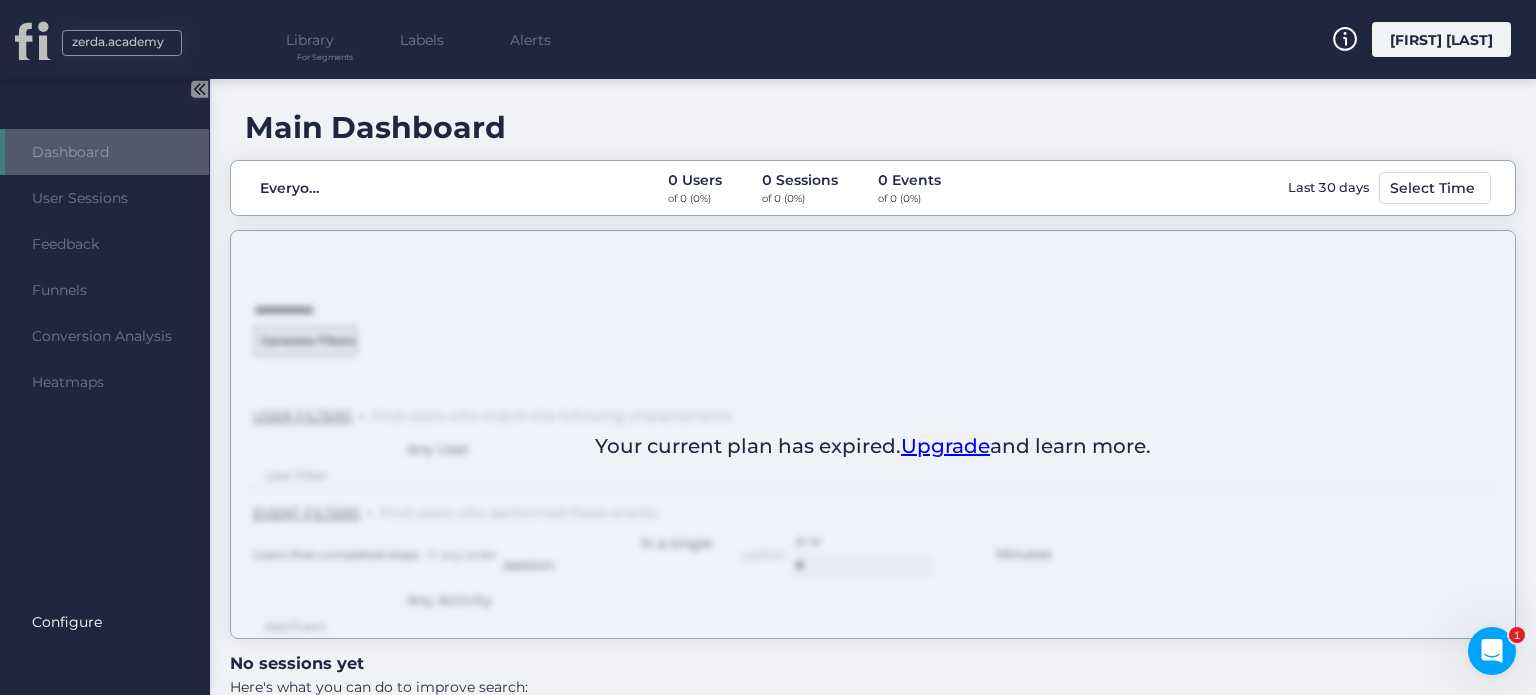 click on "Dashboard User Sessions Feedback Funnels Conversion Analysis Heatmaps Configure" at bounding box center (104, 387) 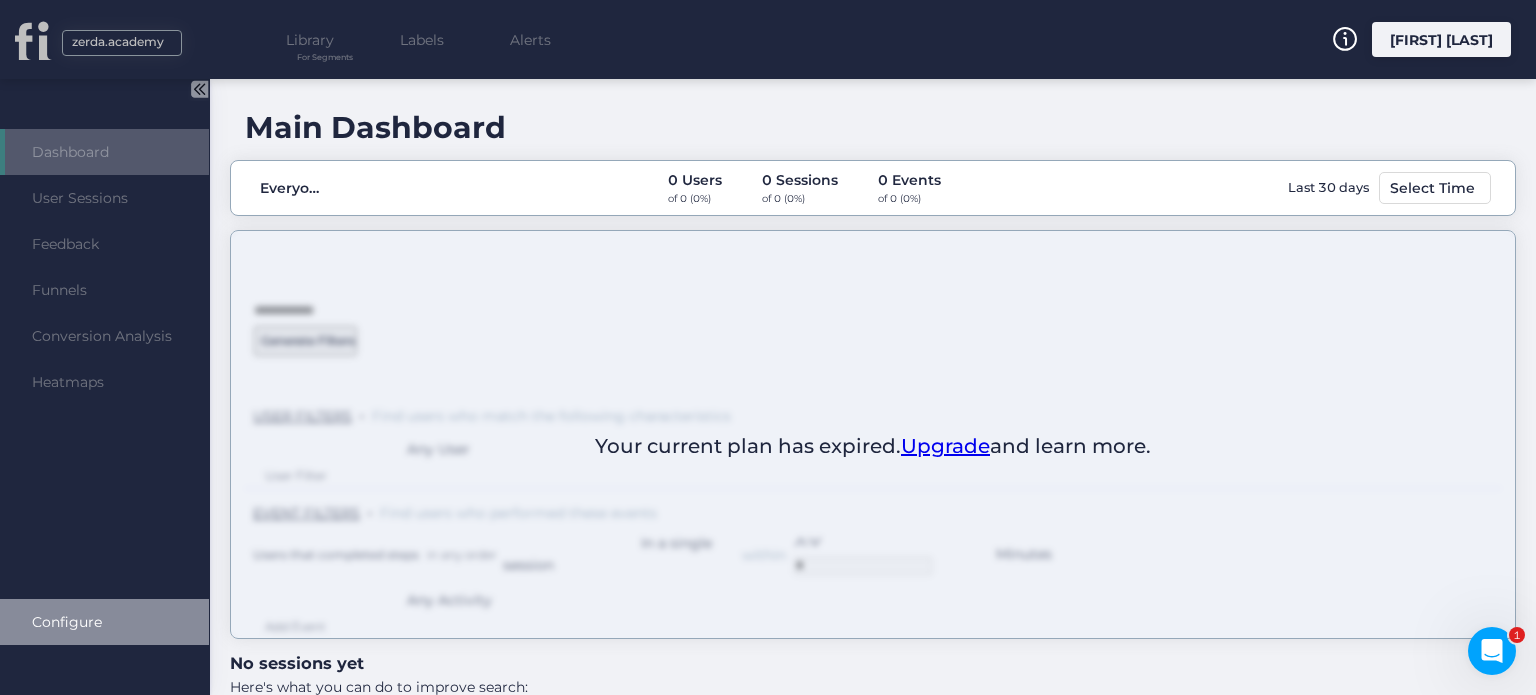 click on "Configure" at bounding box center (82, 622) 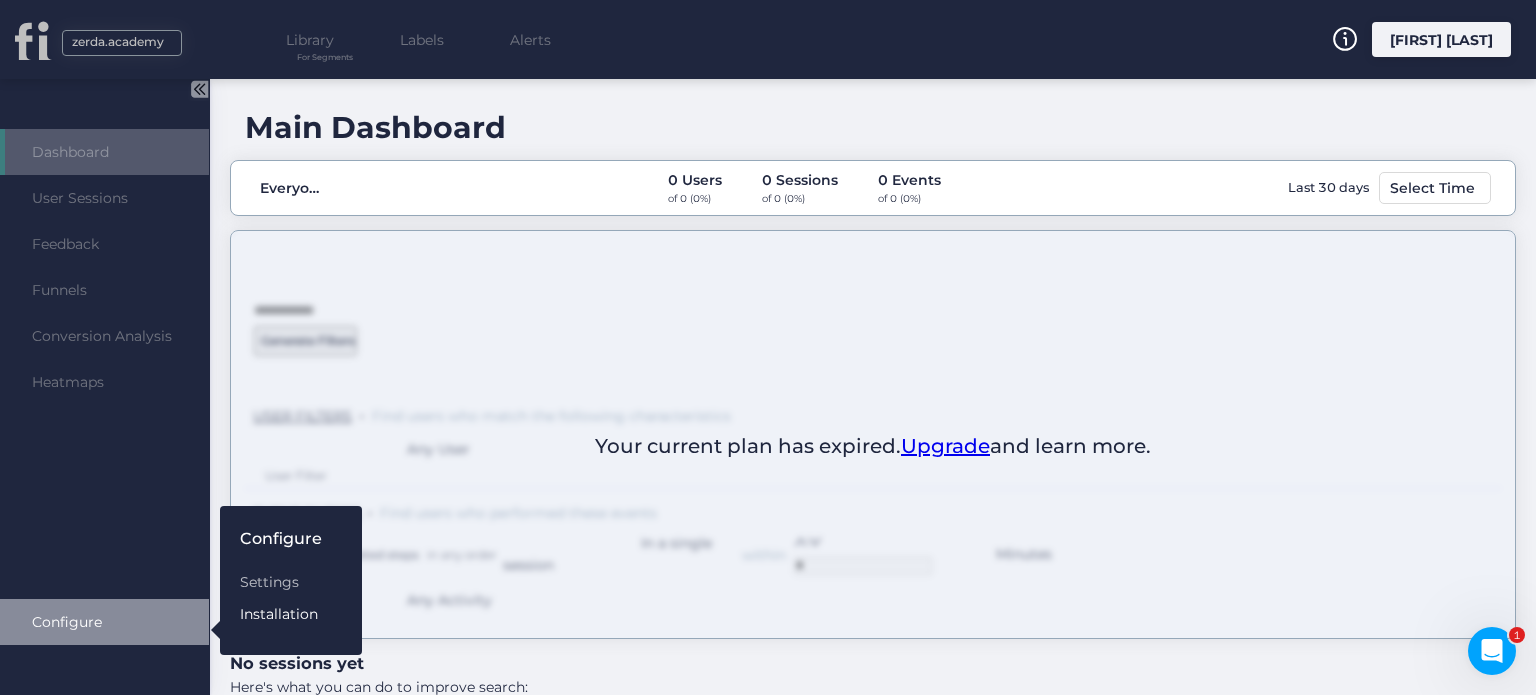click on "Installation" at bounding box center (281, 582) 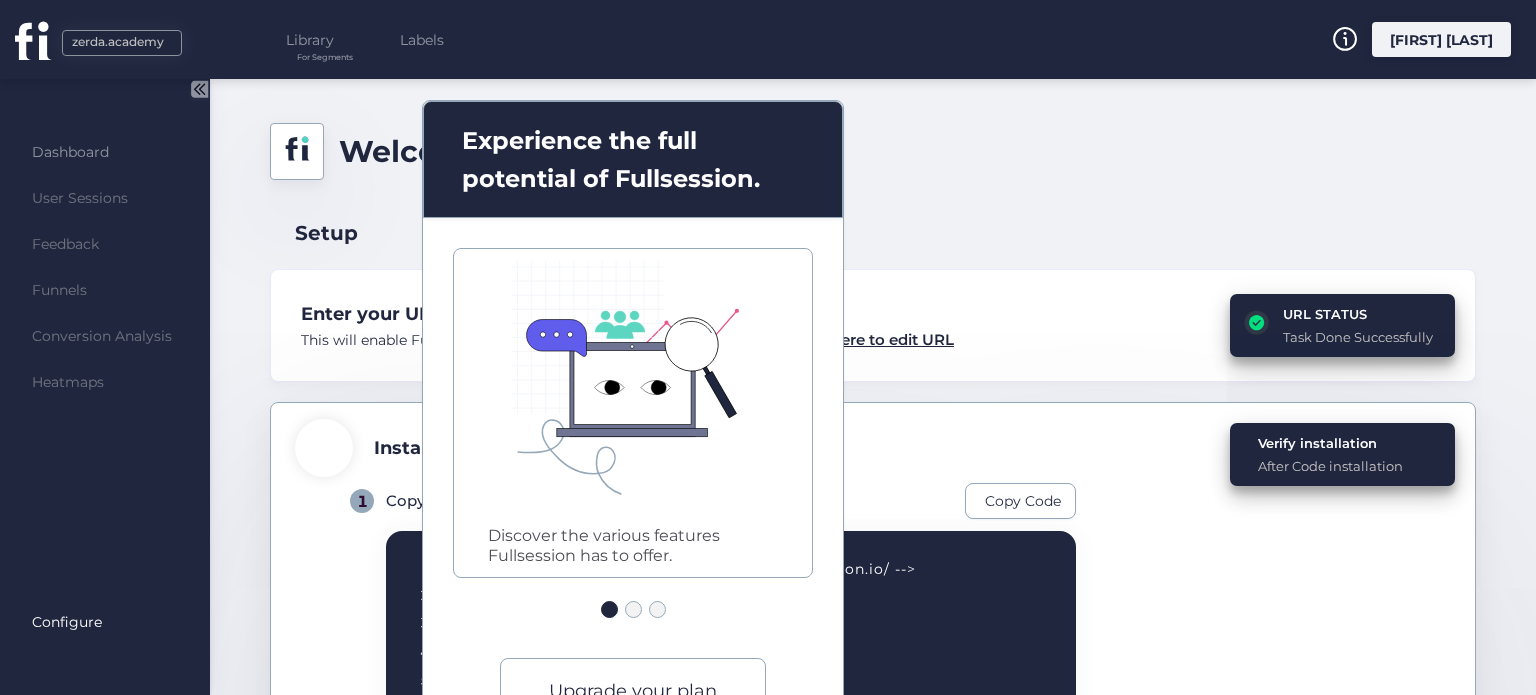 scroll, scrollTop: 0, scrollLeft: 0, axis: both 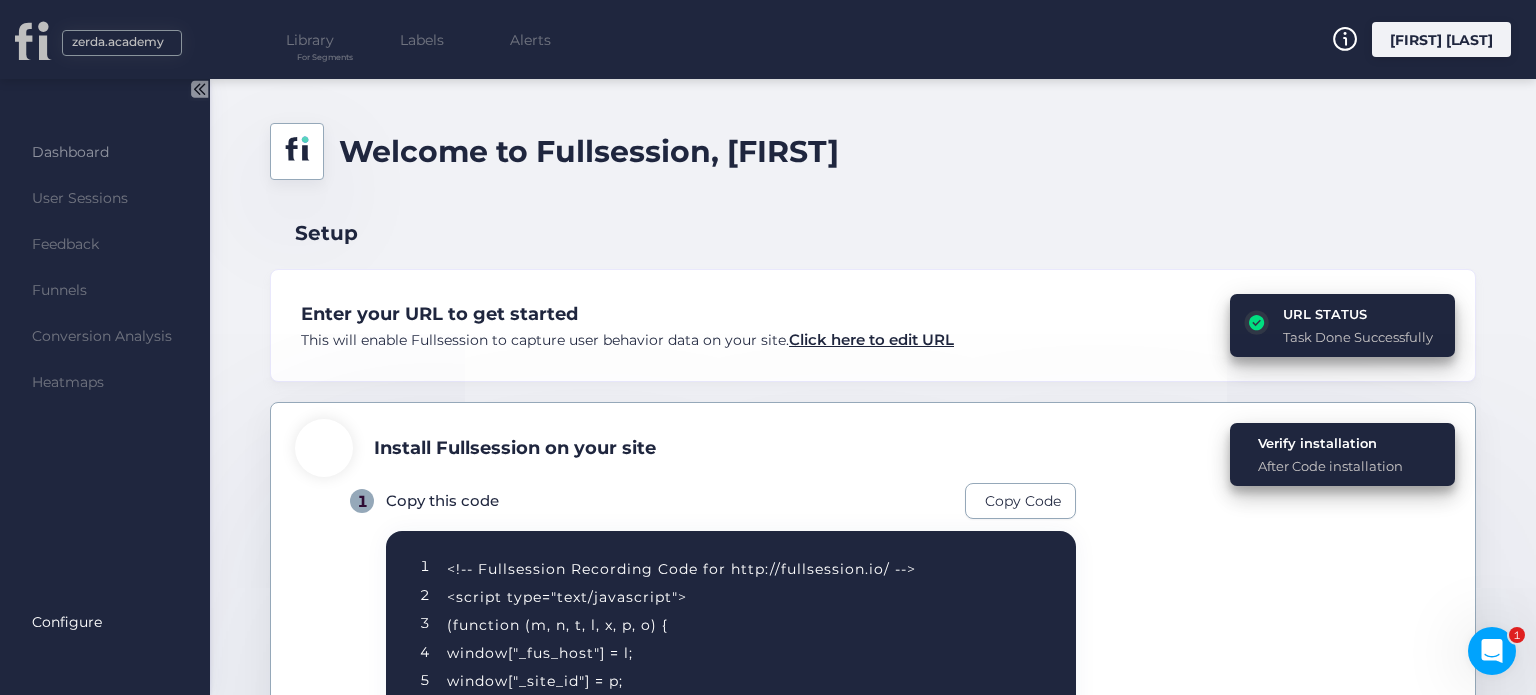 click on "zerda.academy" at bounding box center [118, 42] 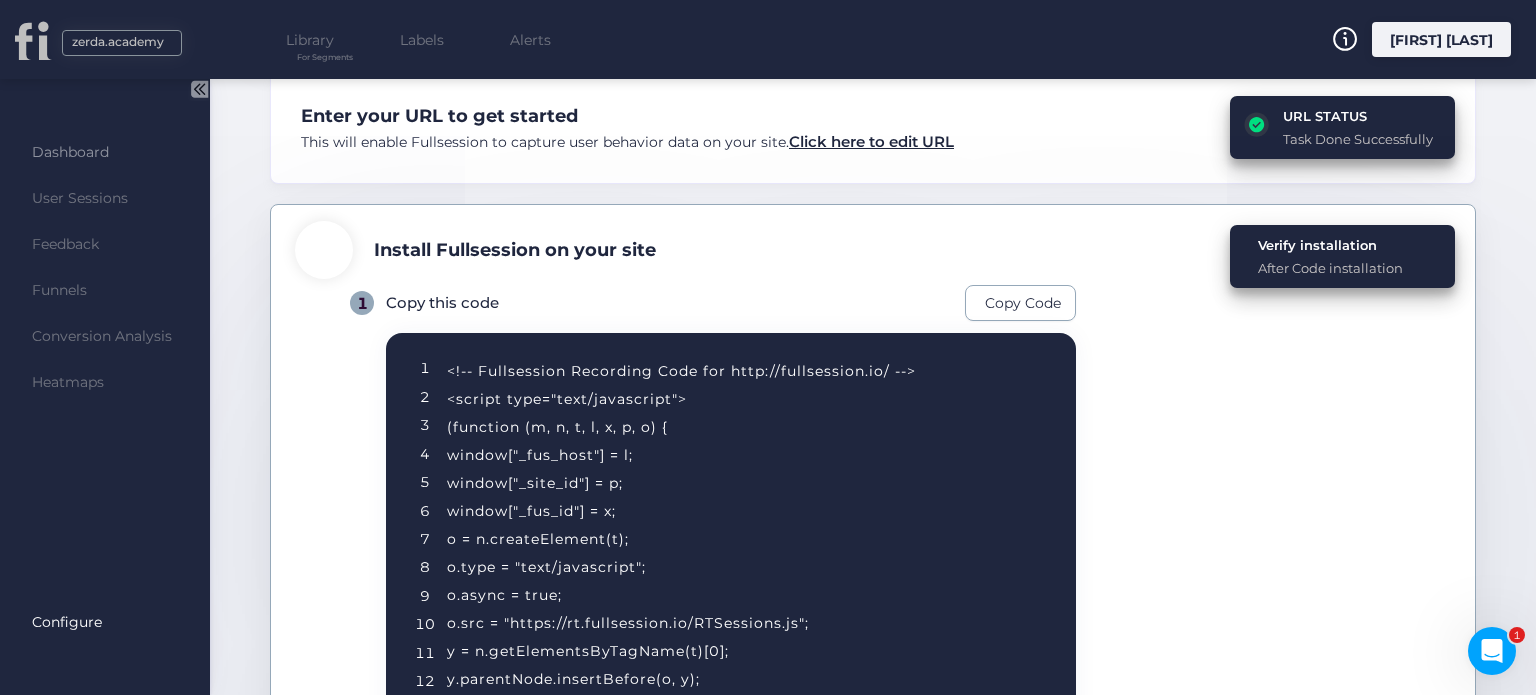 scroll, scrollTop: 202, scrollLeft: 0, axis: vertical 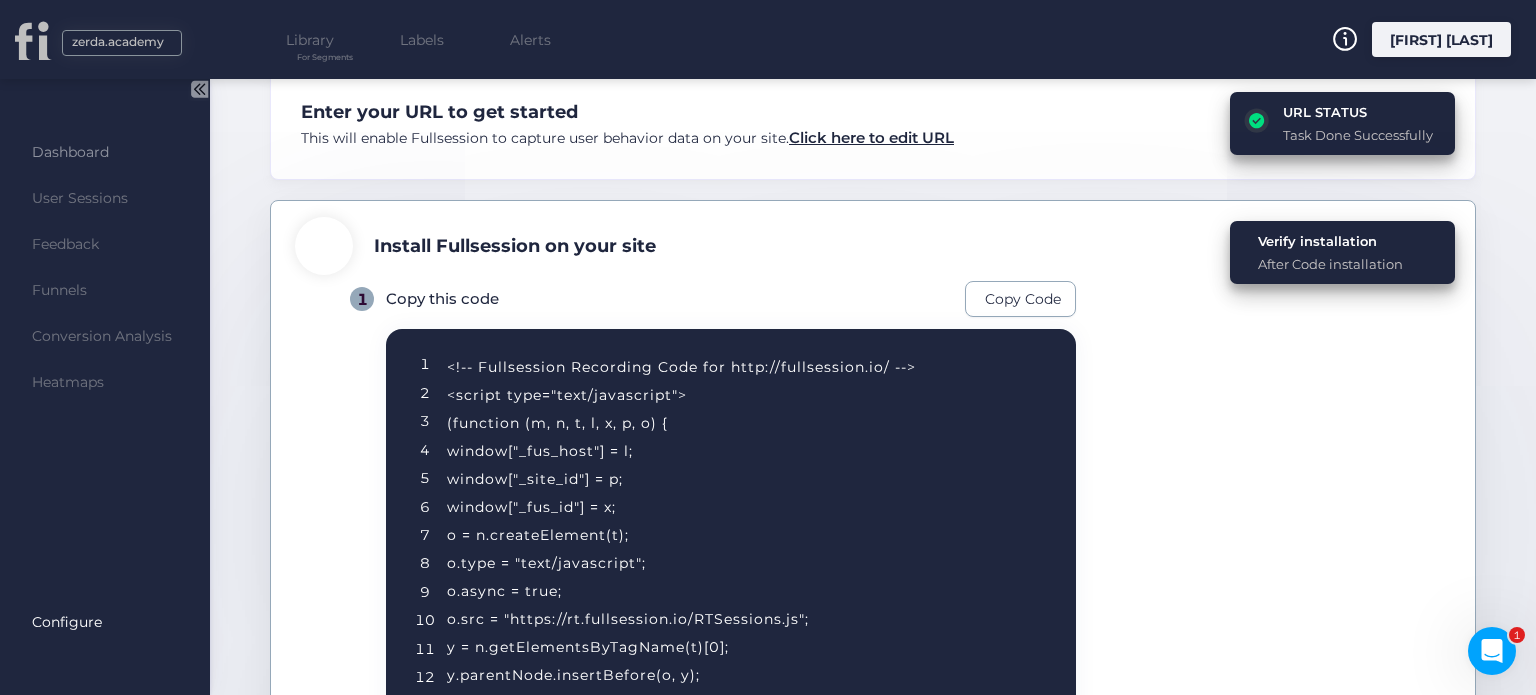 click on "After Code installation" at bounding box center [1330, 264] 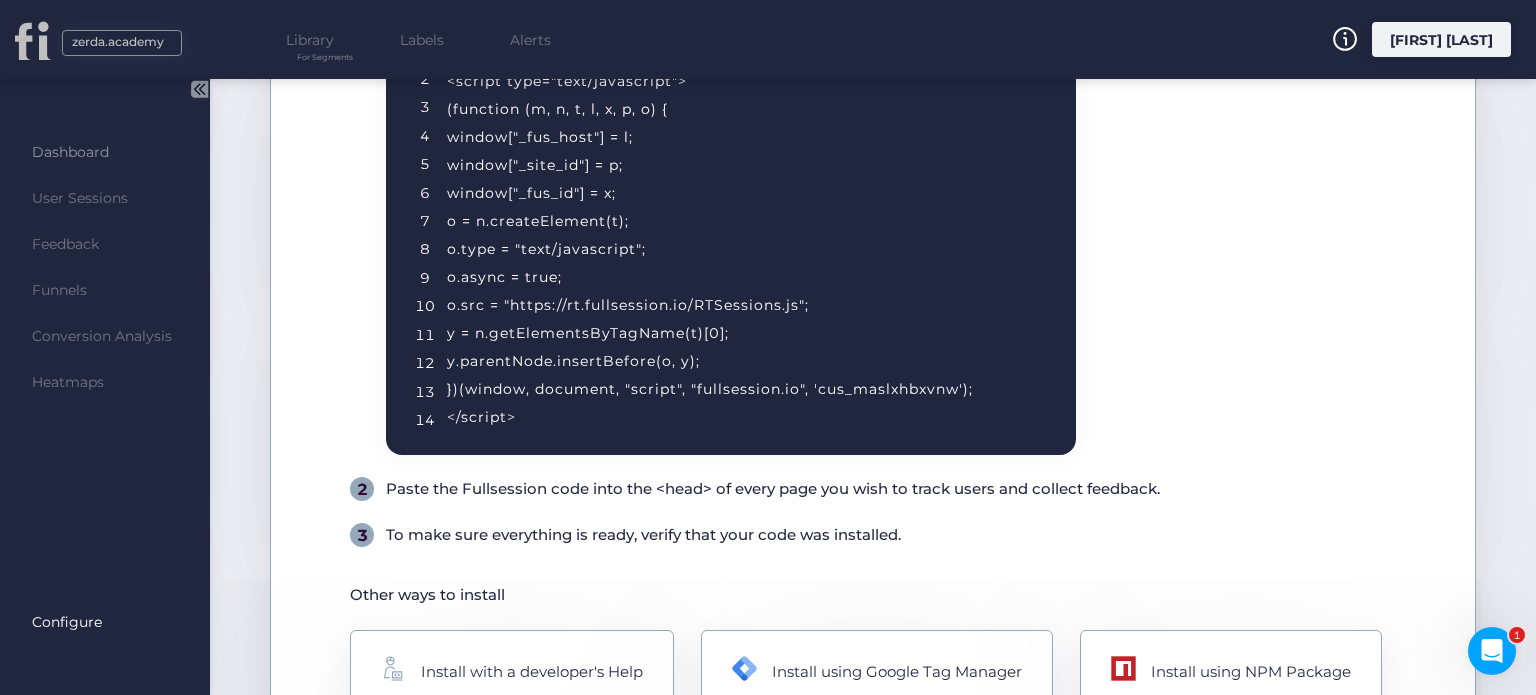 scroll, scrollTop: 634, scrollLeft: 0, axis: vertical 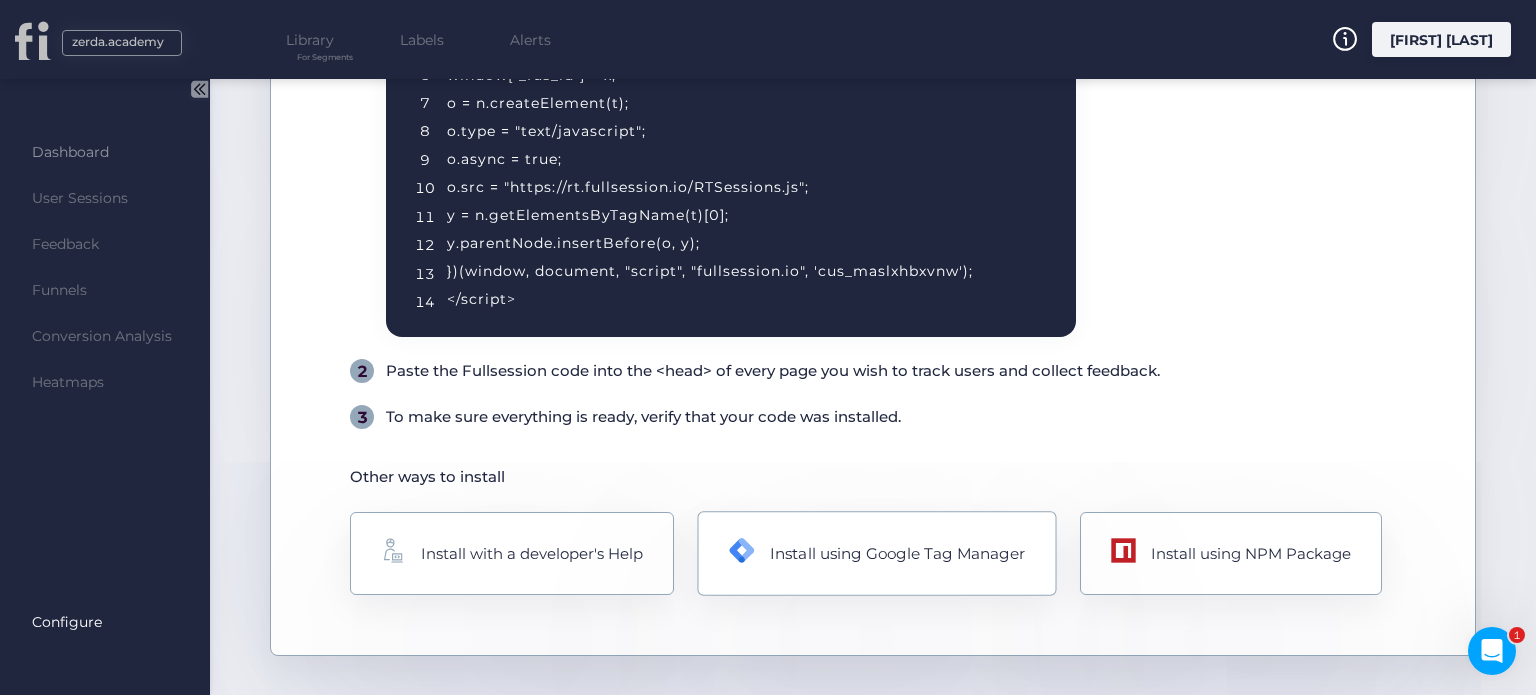 click on "Install using Google Tag Manager" at bounding box center [532, 554] 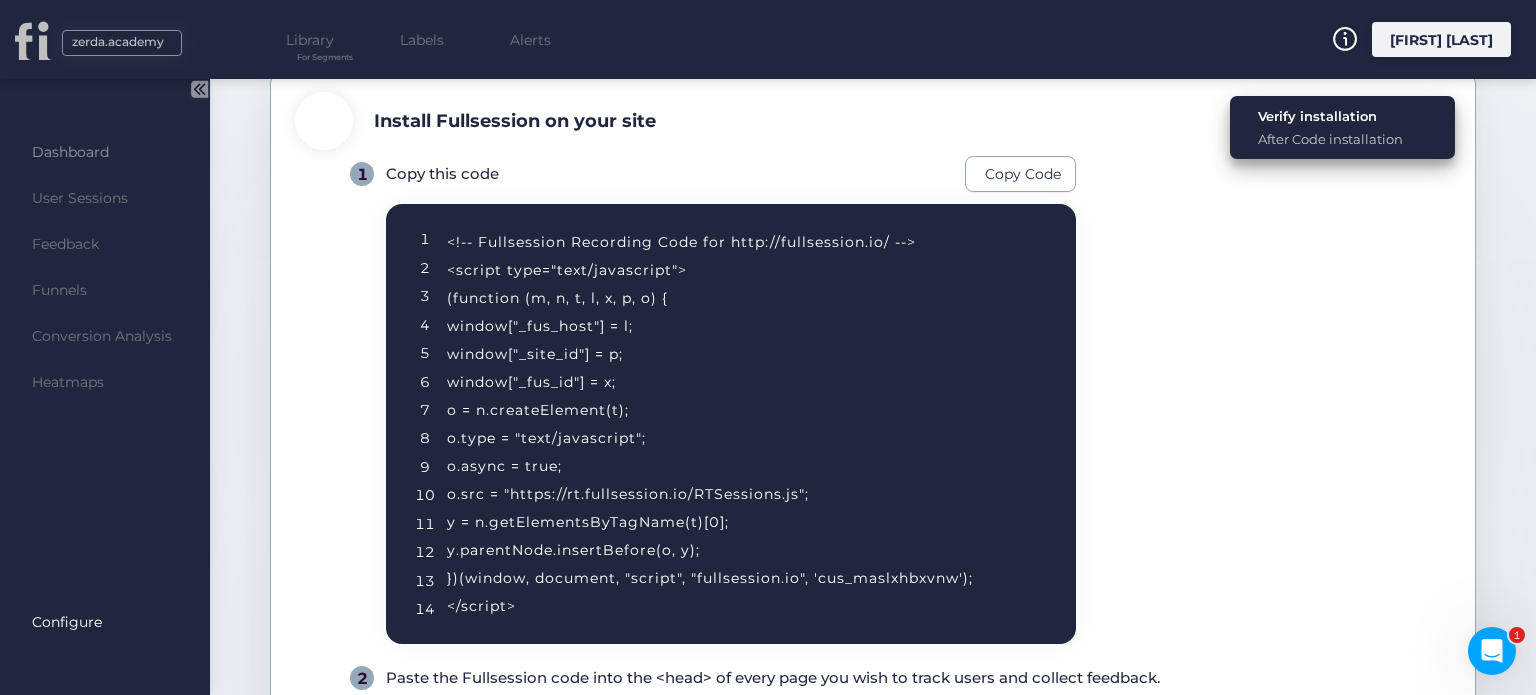 scroll, scrollTop: 0, scrollLeft: 0, axis: both 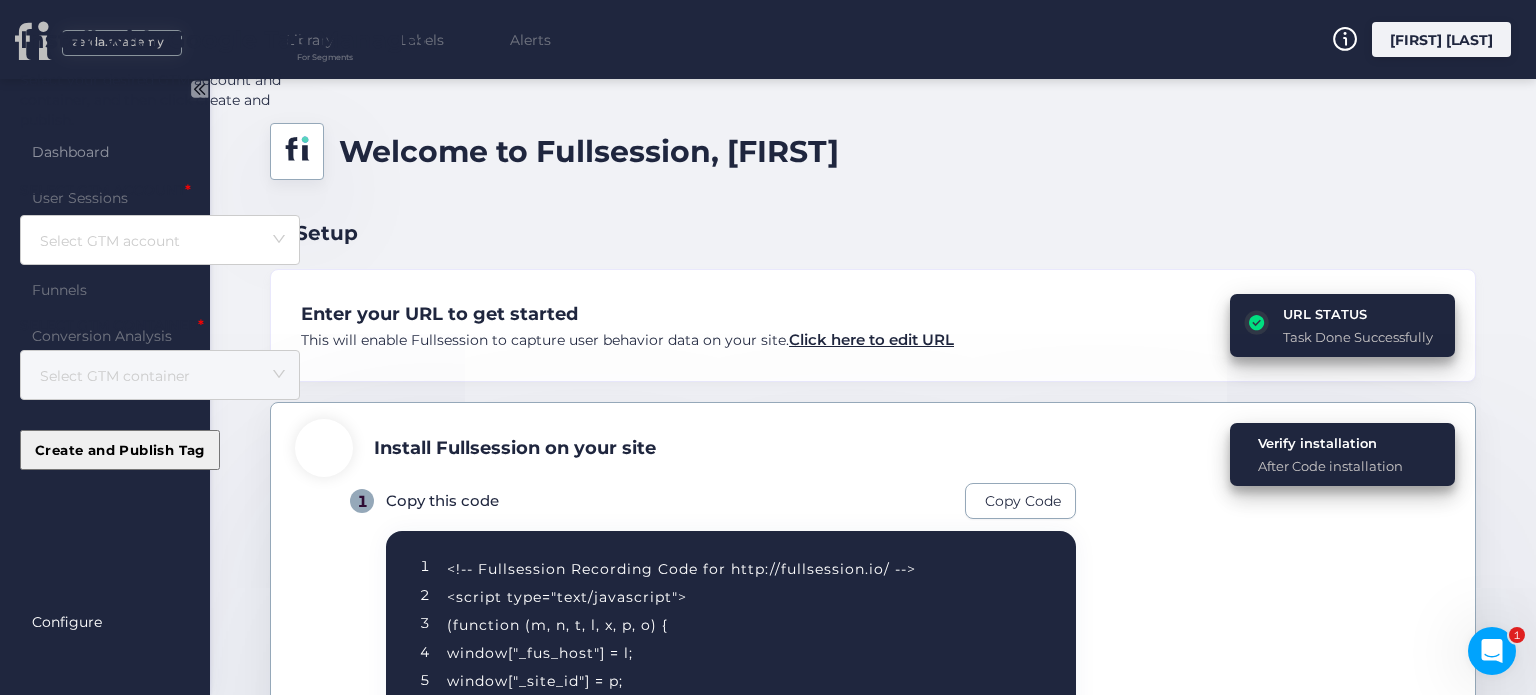 click on "Select GTM account" at bounding box center (163, 241) 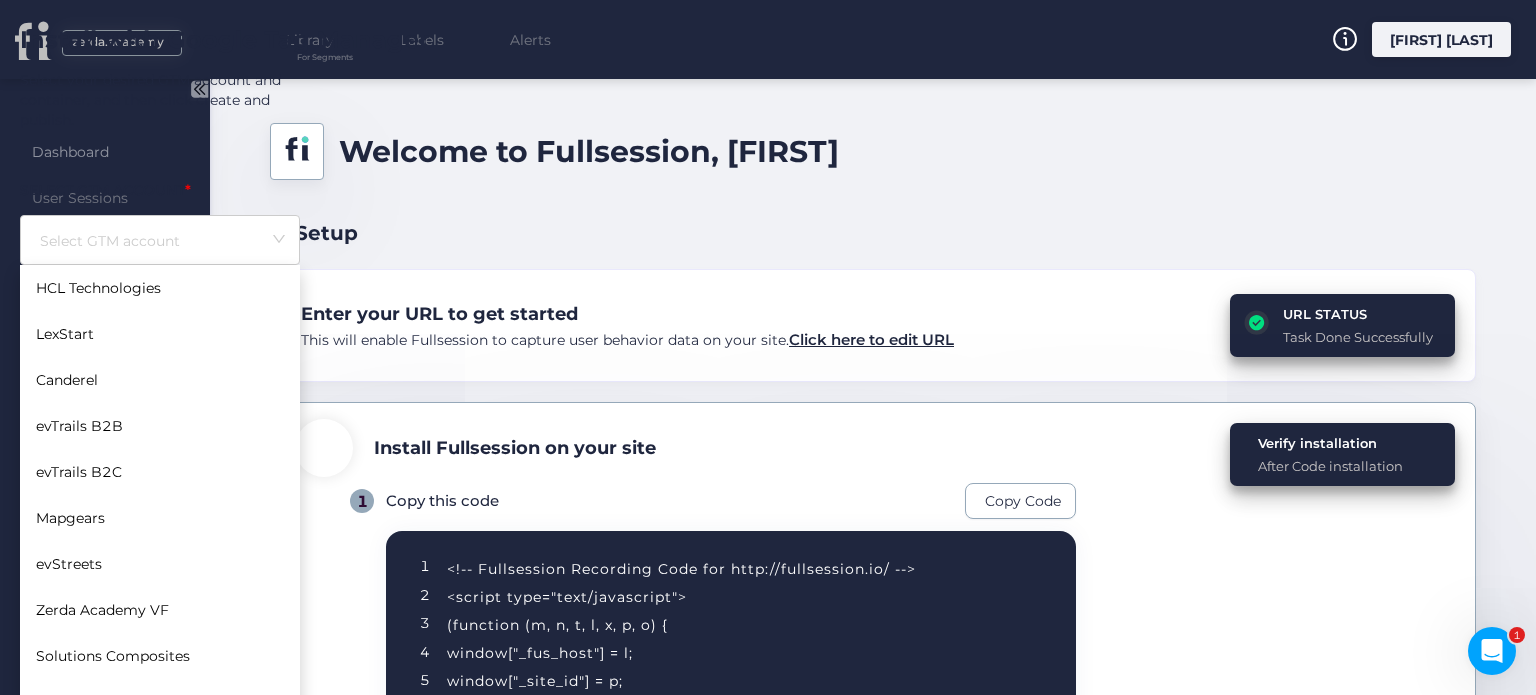 scroll, scrollTop: 420, scrollLeft: 0, axis: vertical 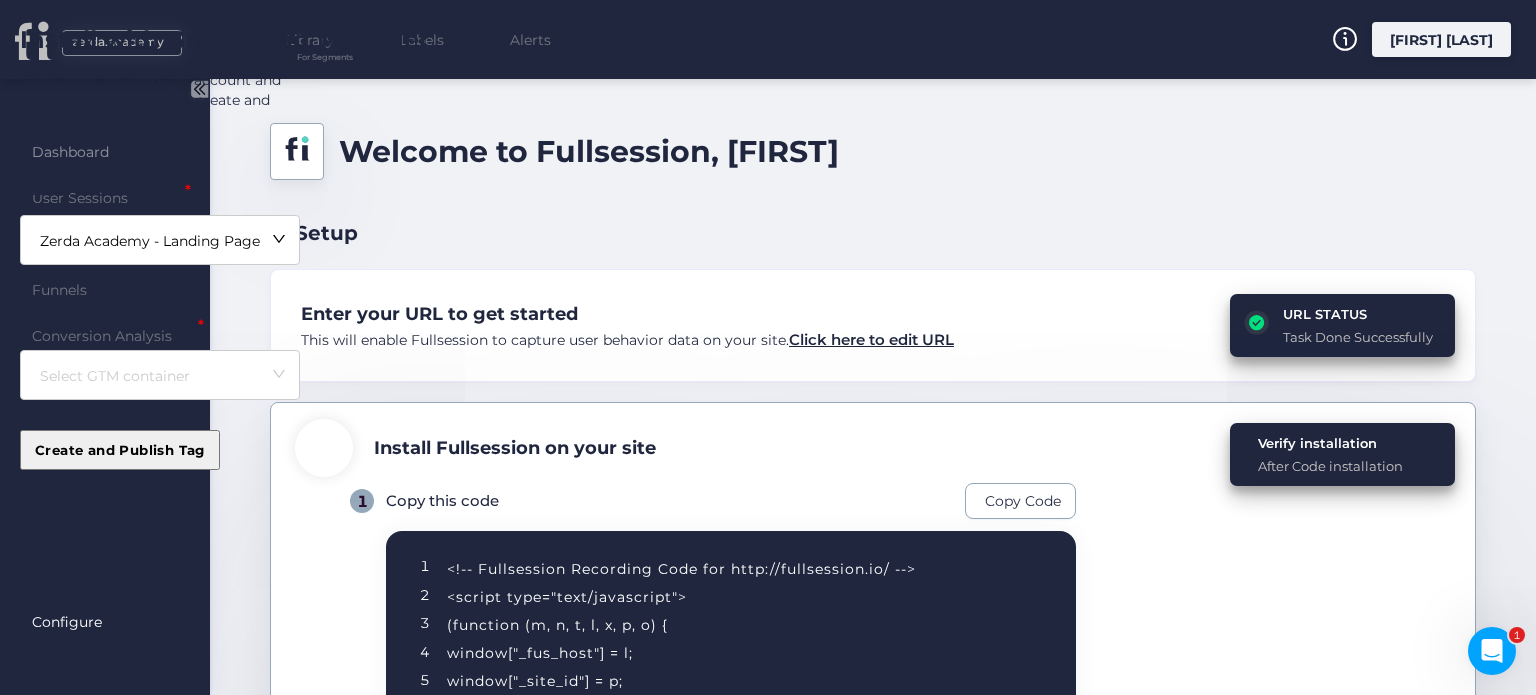click on "Select GTM container" at bounding box center [163, 241] 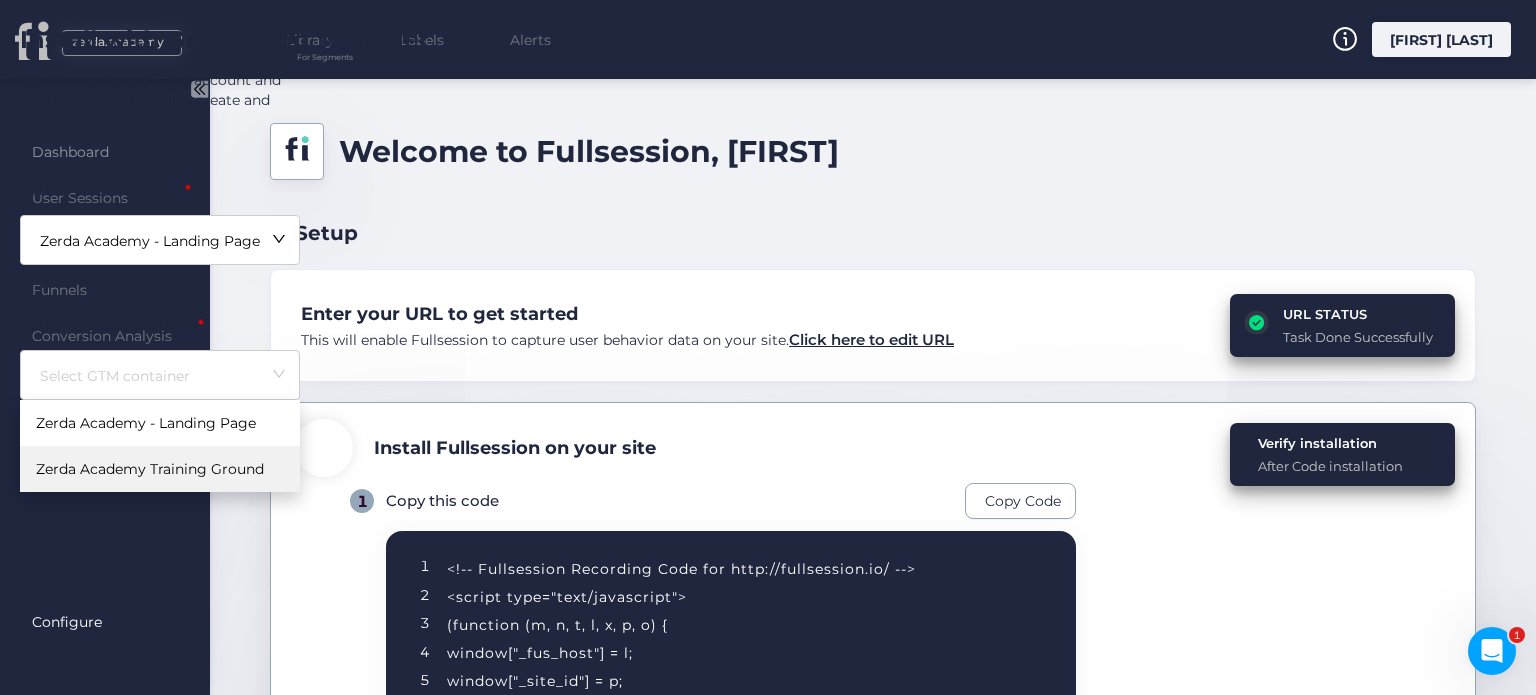 click on "Zerda Academy Training Ground" at bounding box center [160, 469] 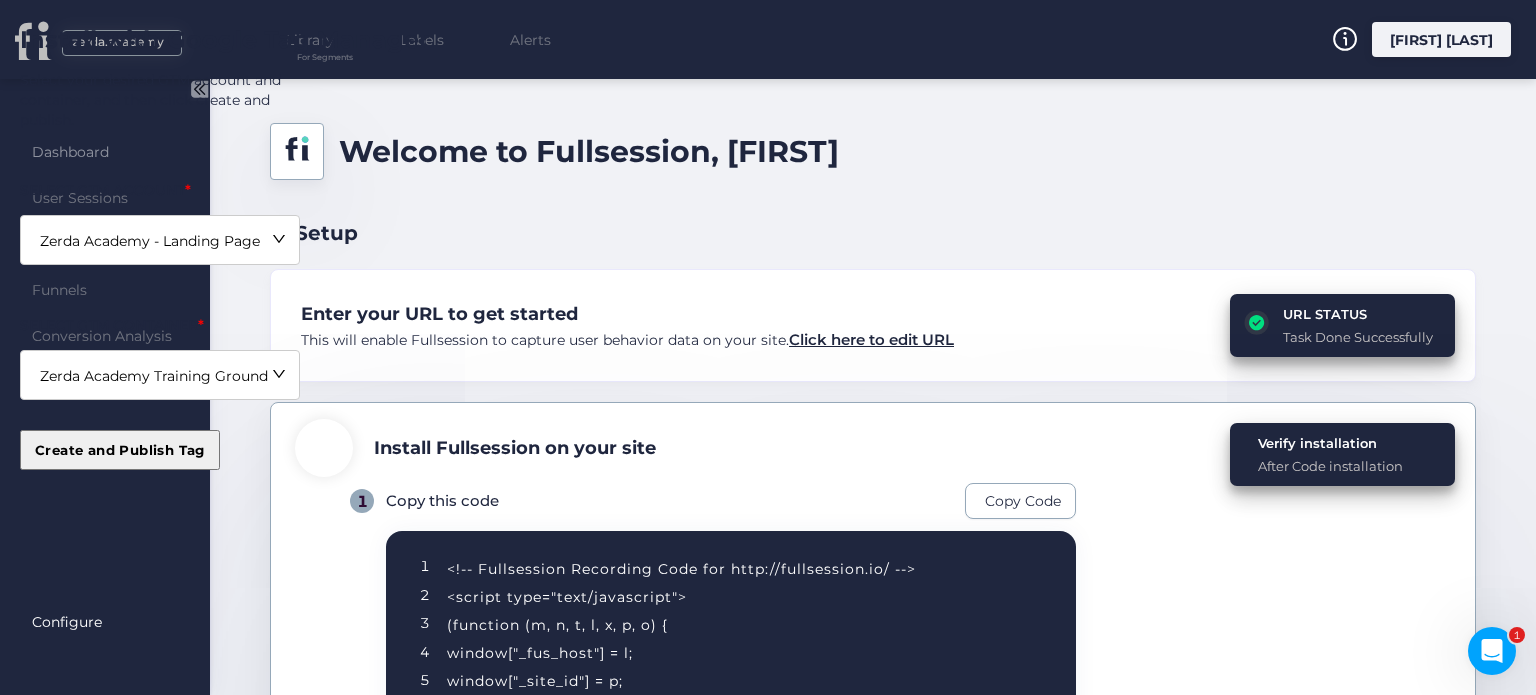 click on "Create and Publish Tag" at bounding box center (120, 450) 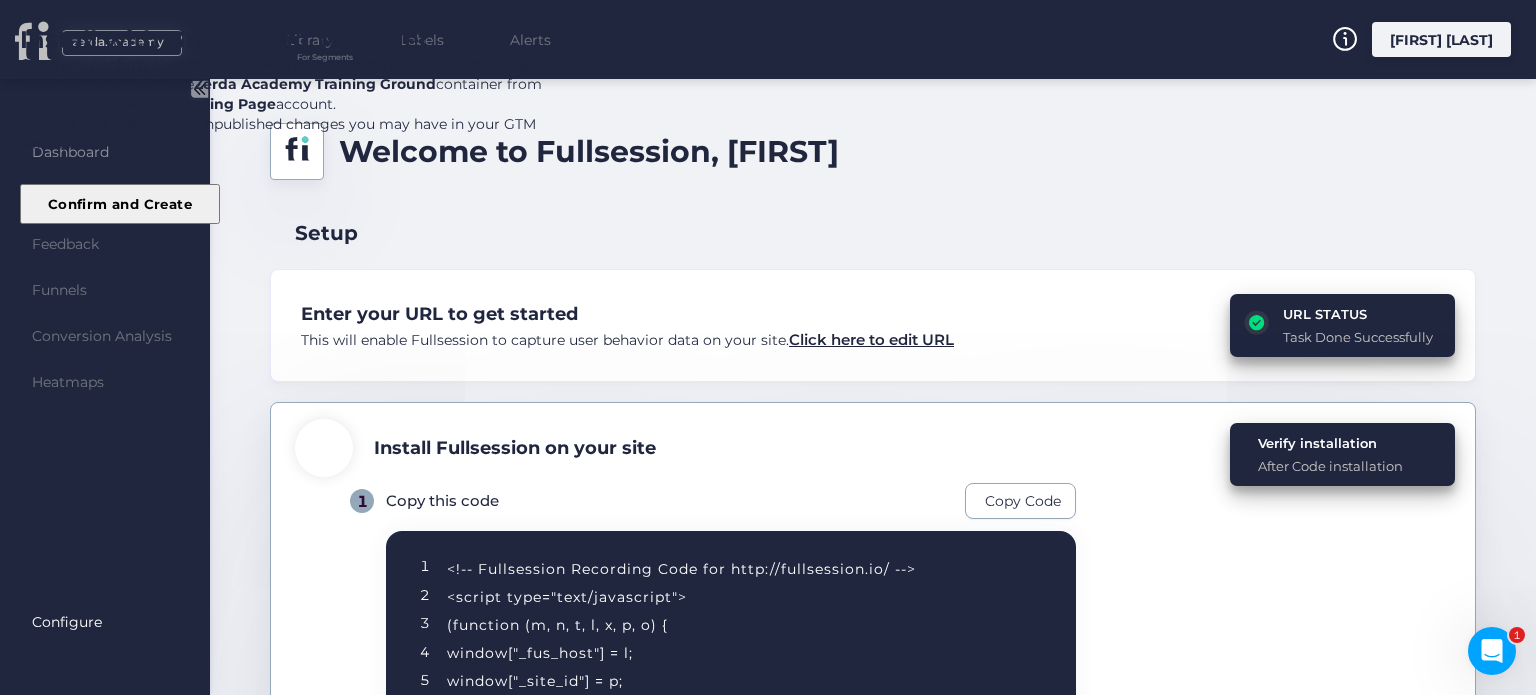click on "Confirm and Create" at bounding box center (120, 204) 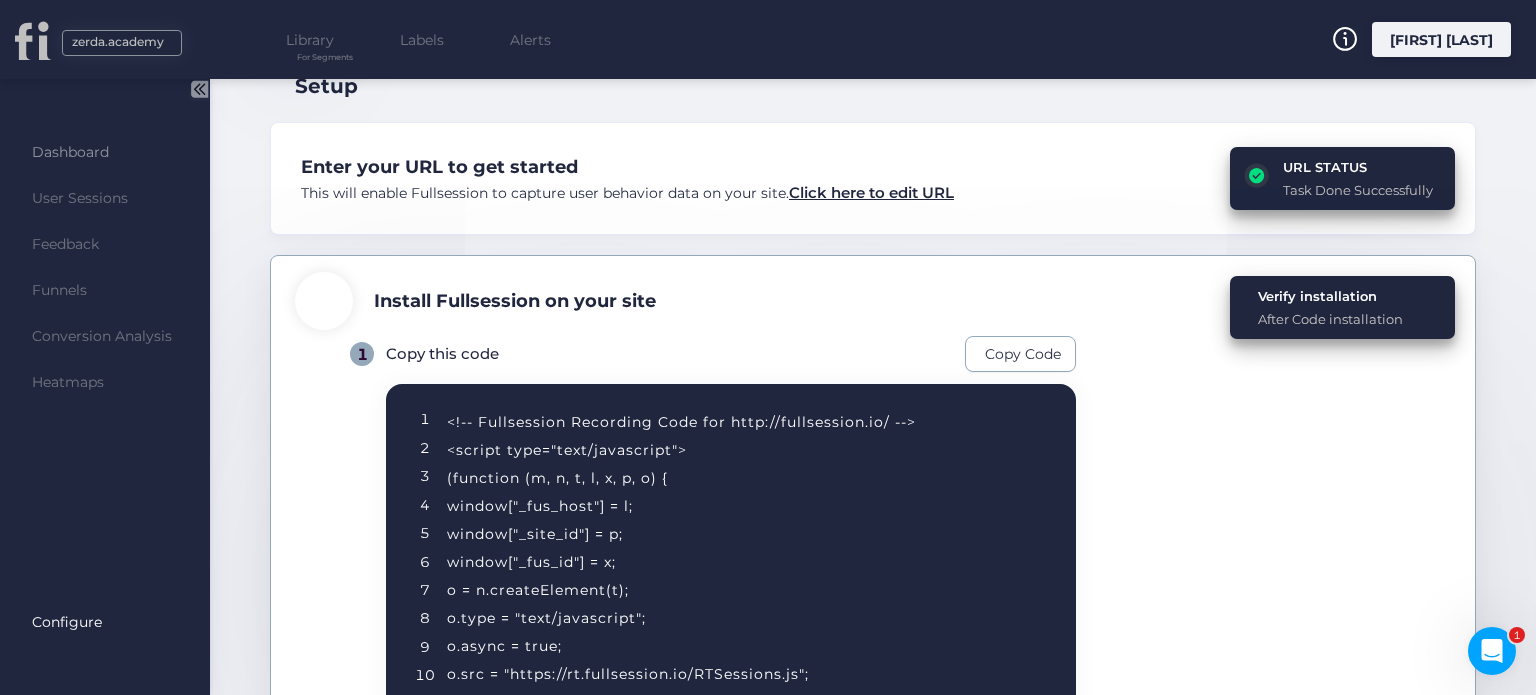 scroll, scrollTop: 134, scrollLeft: 0, axis: vertical 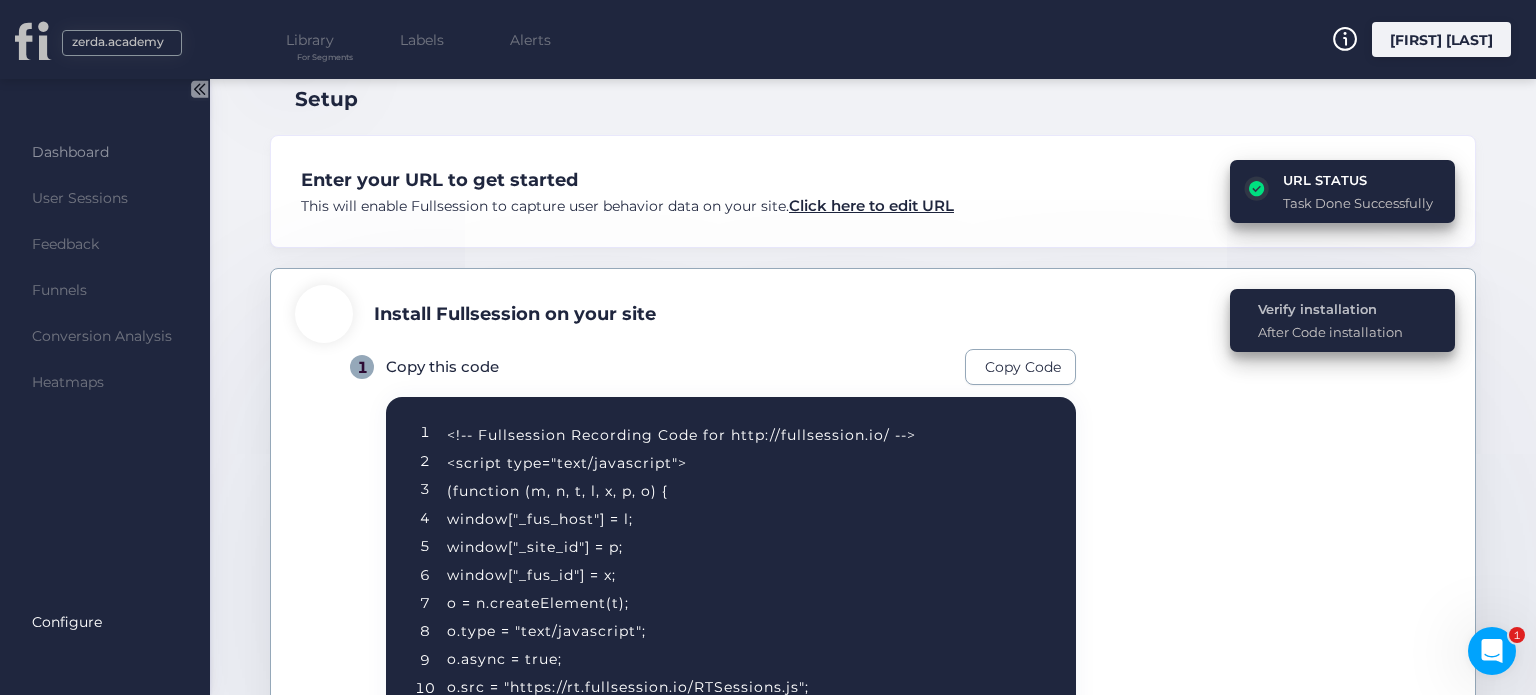 click on "Verify installation" at bounding box center (1330, 309) 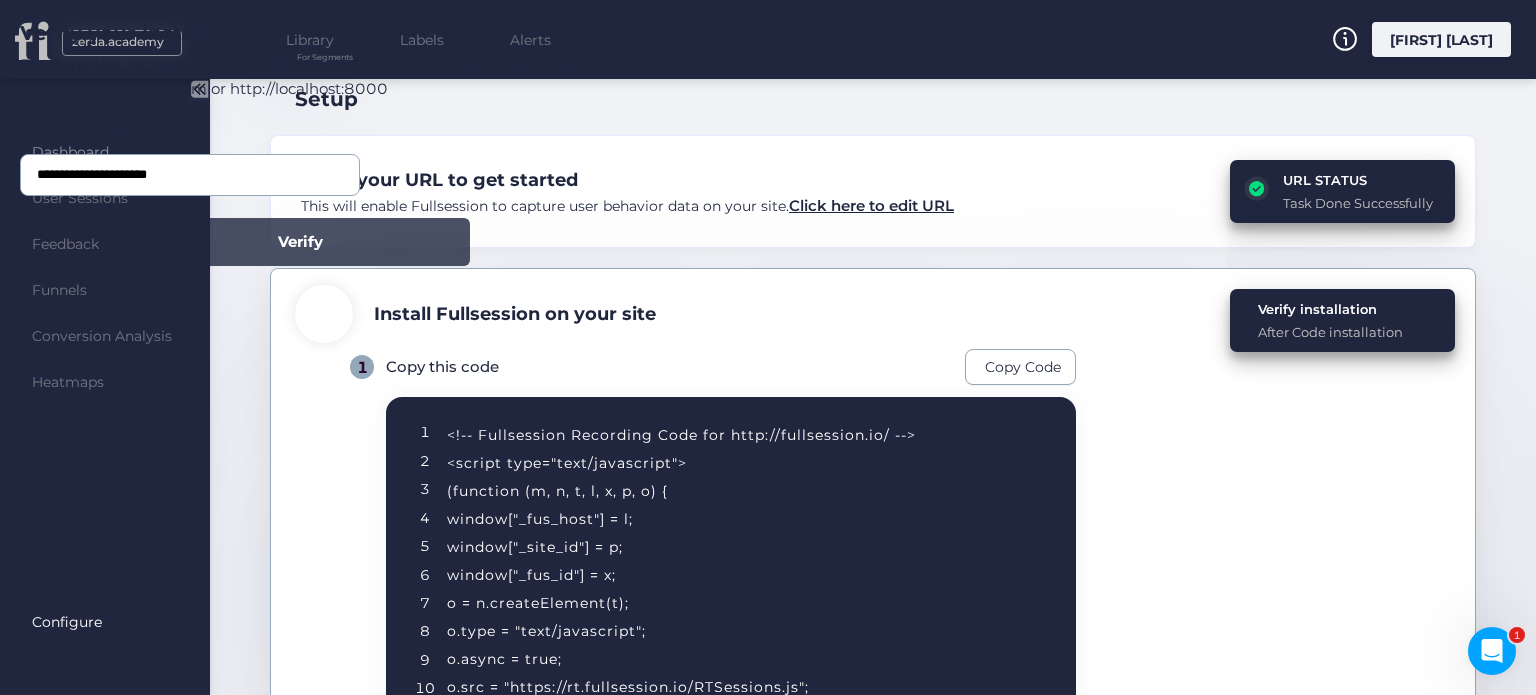 click on "Verify" at bounding box center [300, 242] 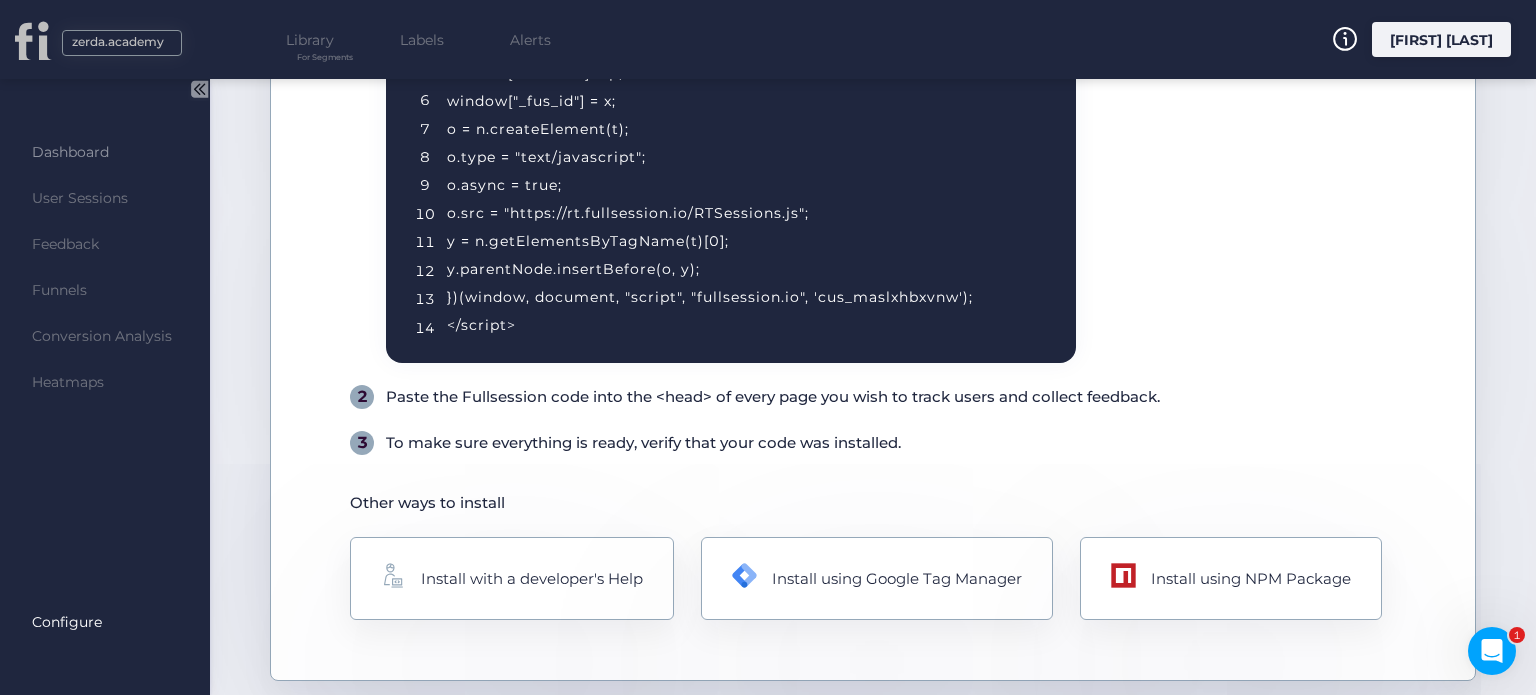 scroll, scrollTop: 654, scrollLeft: 0, axis: vertical 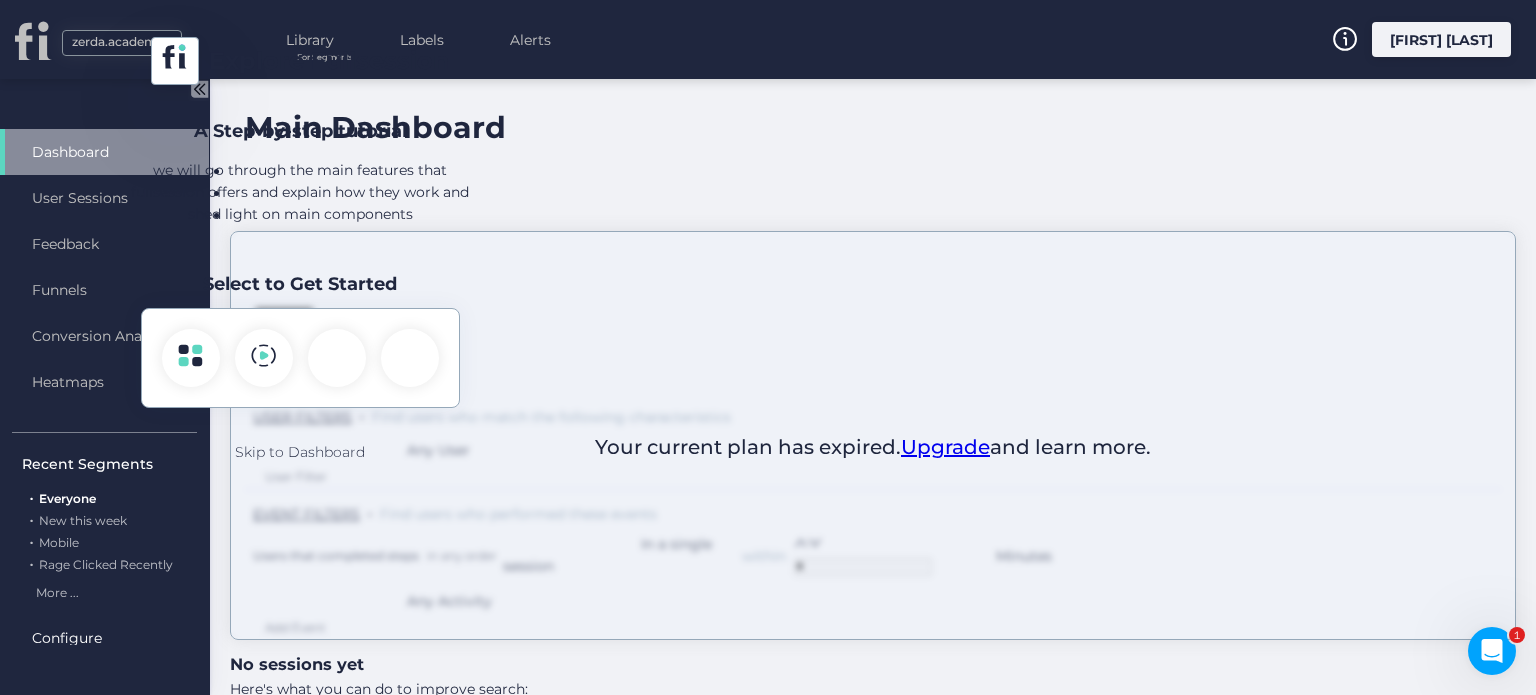 click on "Explore Fullsession A Step-by-step tutorial  we will go through the main features that fullsession offers and explain how they work and shed light on main components  Select to Get Started Skip to Dashboard" at bounding box center [300, 347] 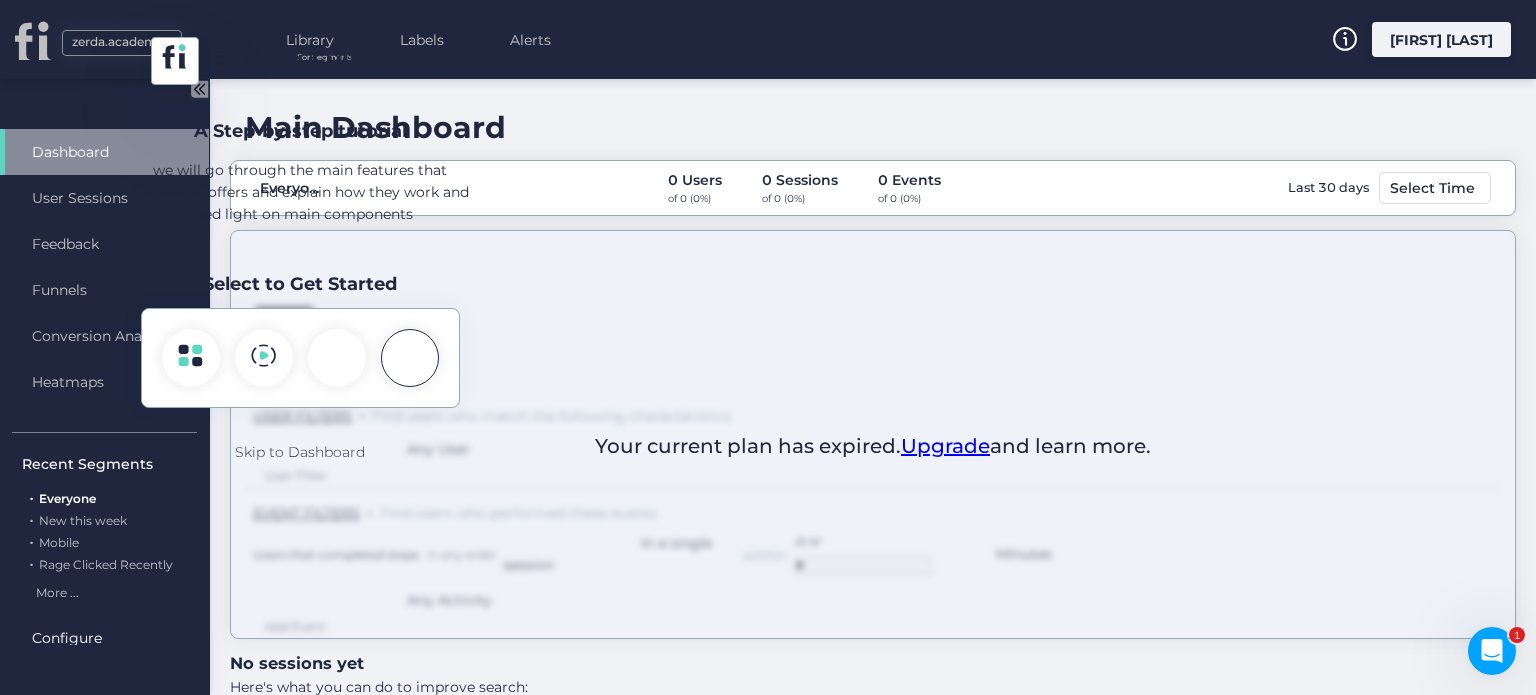 scroll, scrollTop: 0, scrollLeft: 0, axis: both 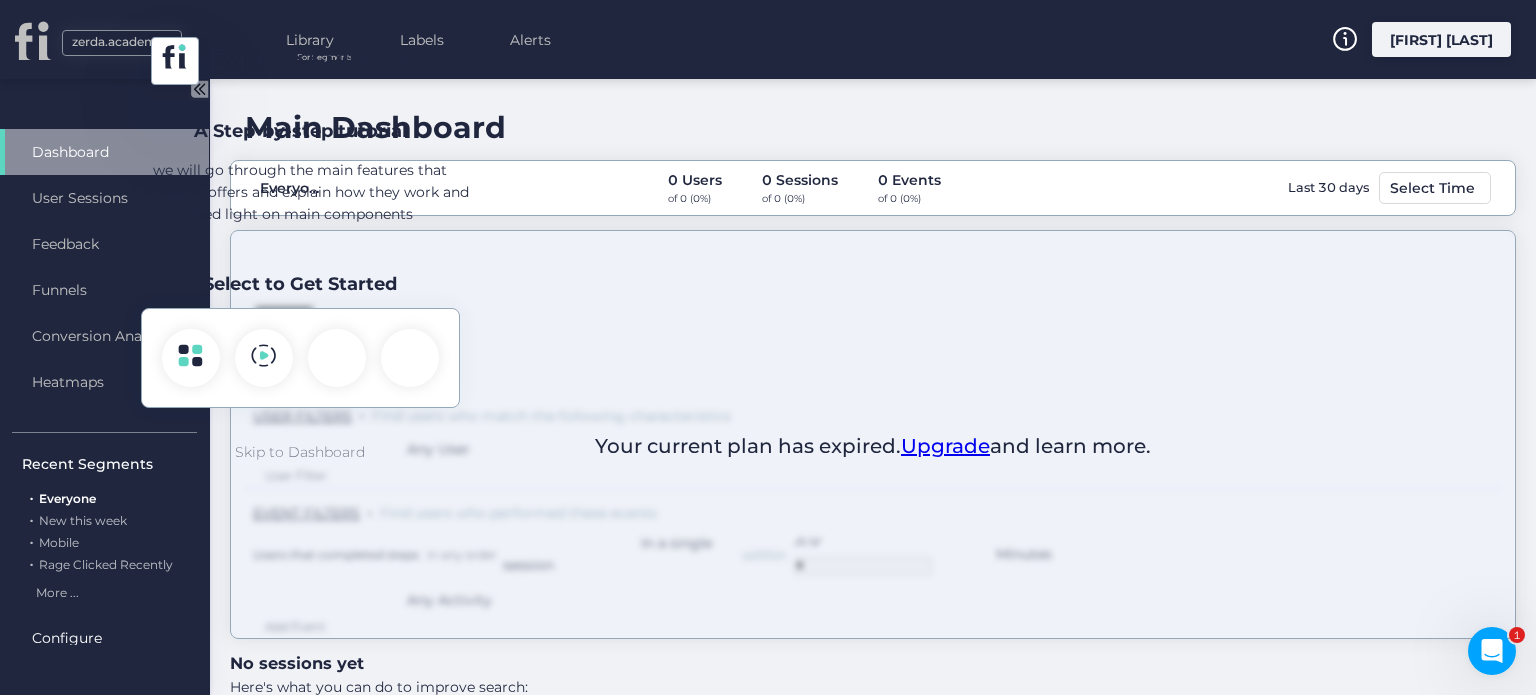 click on "Skip to Dashboard" at bounding box center [300, 452] 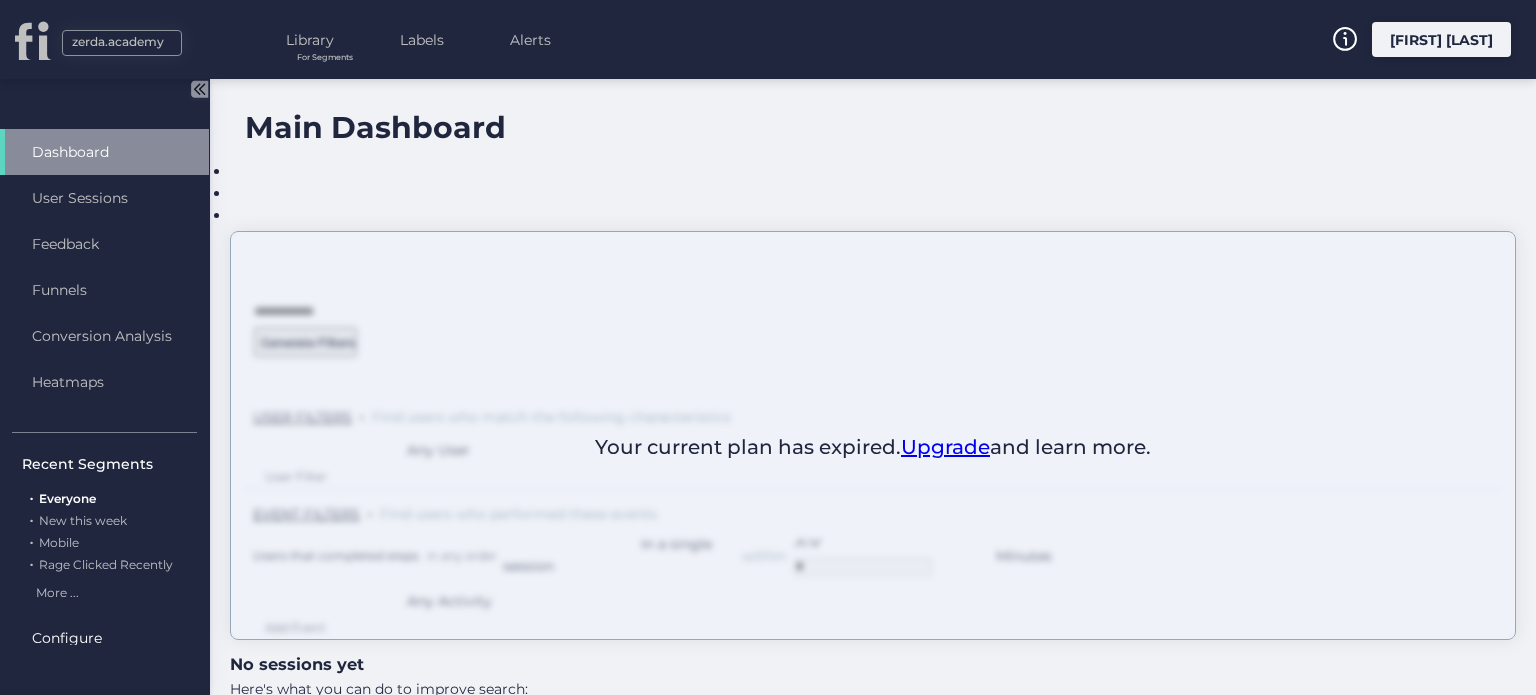 click on "Dashboard" at bounding box center (85, 152) 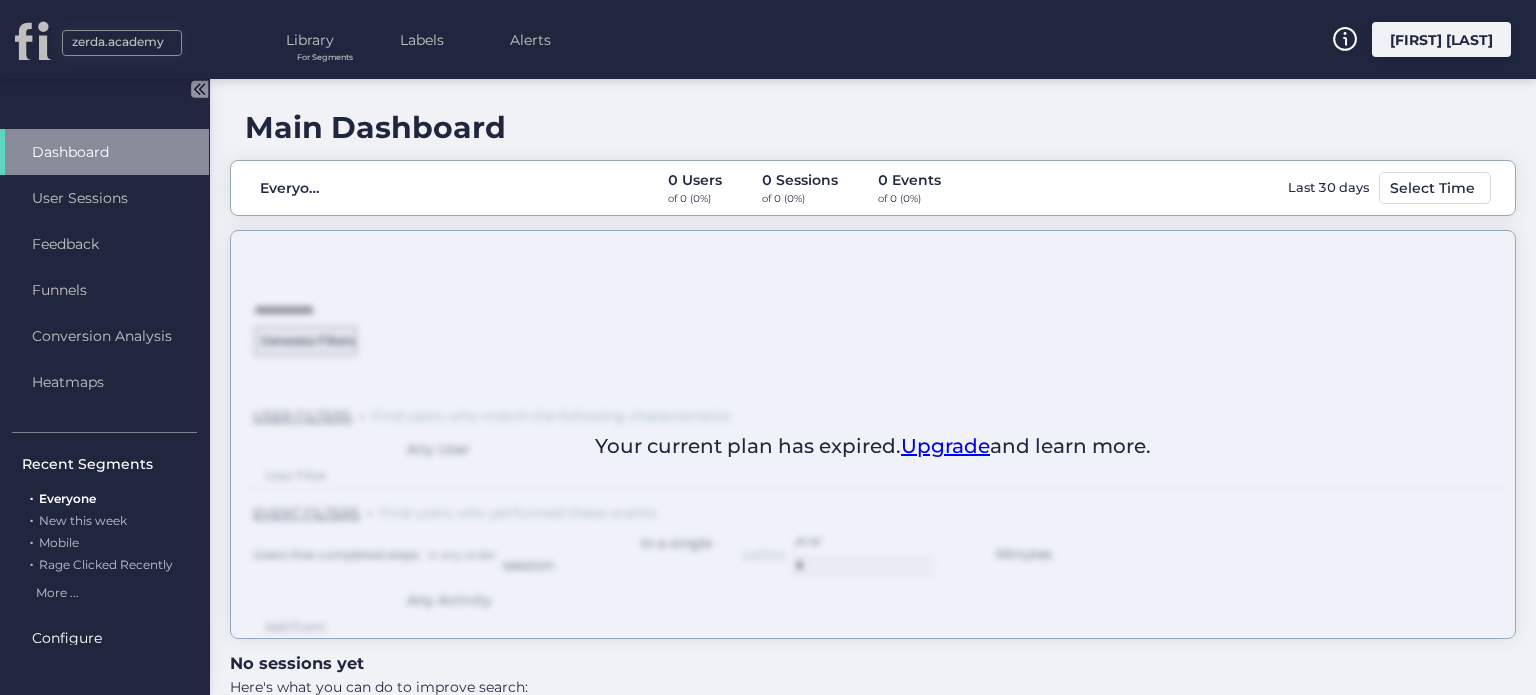 click on "User Sessions" at bounding box center (95, 198) 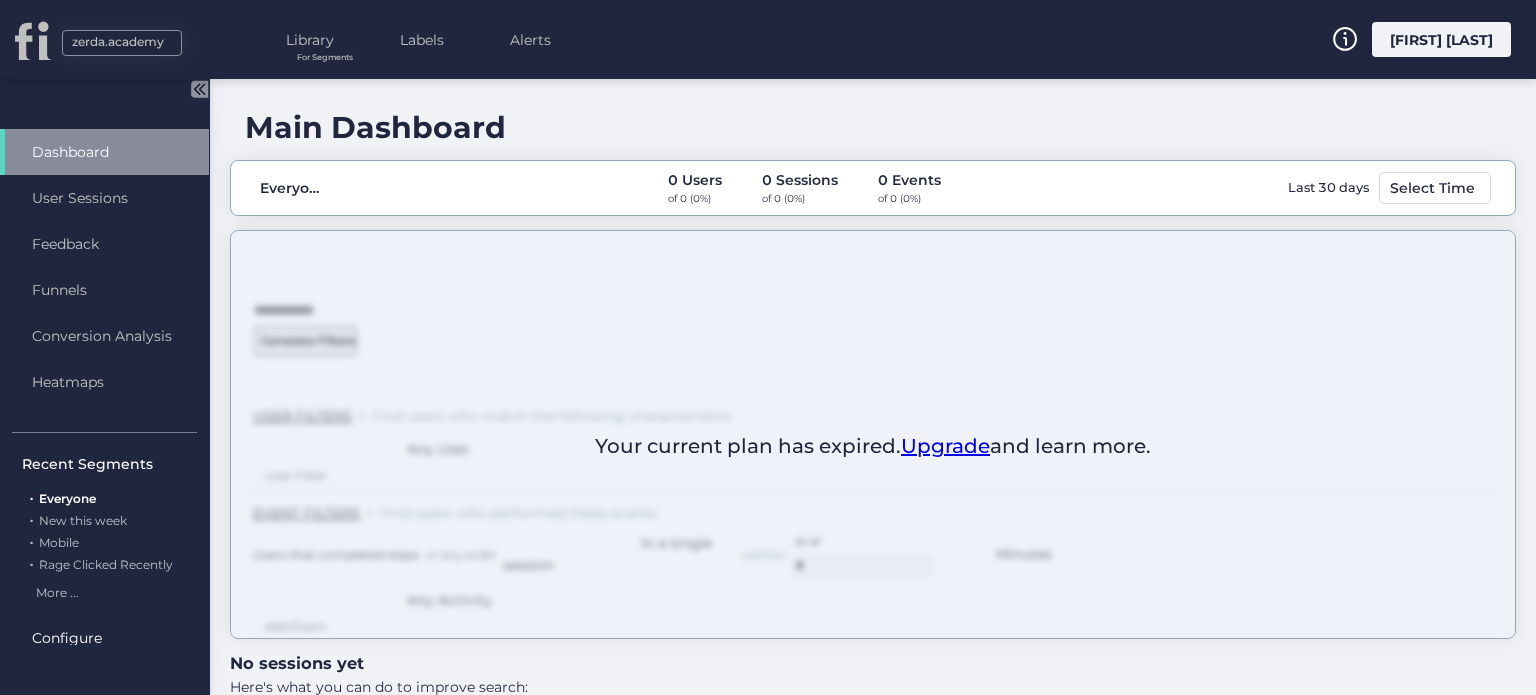 click on "Main Dashboard   Everyone  0 Users of 0 (0%) 0 Sessions of 0 (0%) 0 Events of 0 (0%) Last 30 days Select Time  Your current plan has expired.  Upgrade  and learn more.  Generate Filters USER FILTERS  .  Find users who match the following characteristics  Any User   User Filter  EVENT FILTERS  .   Find users who performed these events  Users that completed steps  in any order  In a single session   within  *  Minutes   Any Activity   Add Event  No sessions yet  Here's what you can do to improve search:  Expand the date range. Check for typos in your filters. Reduce the amount of filters." at bounding box center [873, 387] 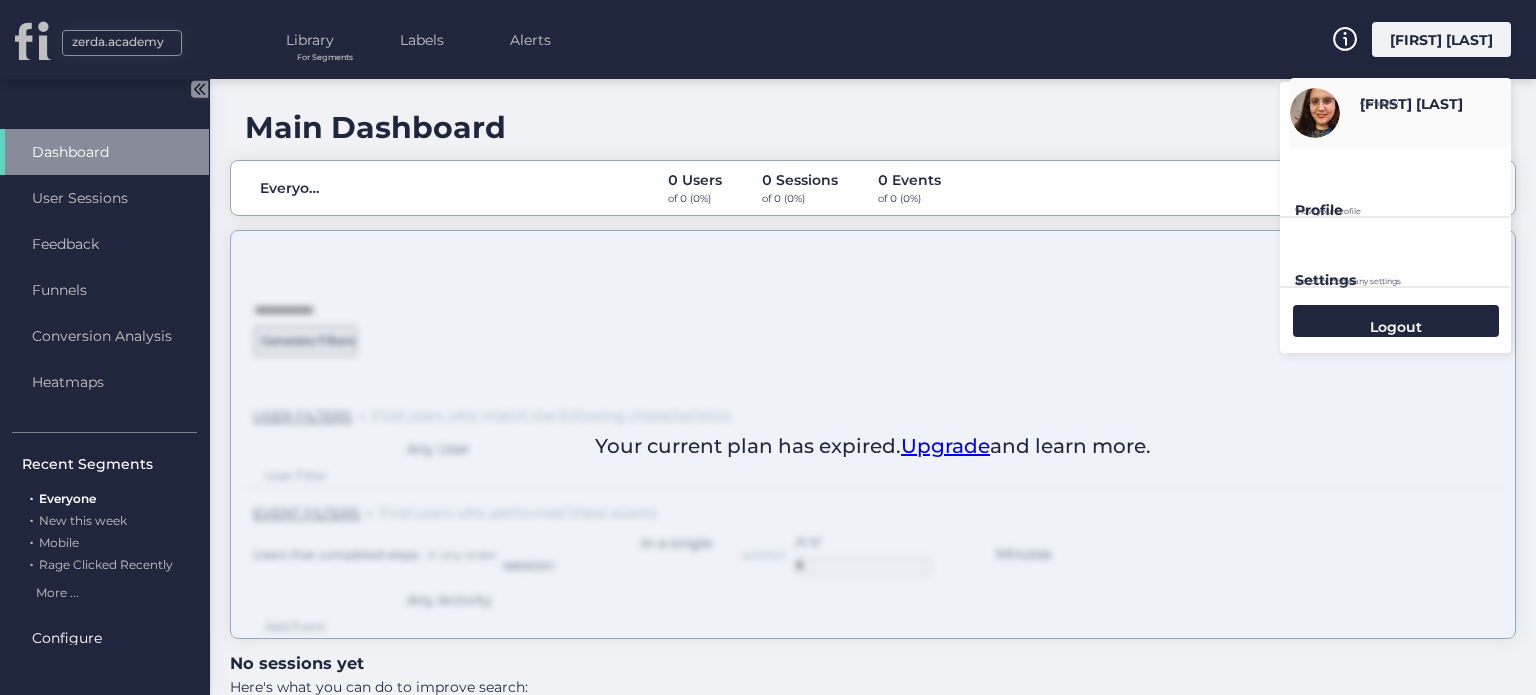 click on "Main Dashboard   Everyone  0 Users of 0 (0%) 0 Sessions of 0 (0%) 0 Events of 0 (0%) Last 30 days Select Time  Your current plan has expired.  Upgrade  and learn more.  Generate Filters USER FILTERS  .  Find users who match the following characteristics  Any User   User Filter  EVENT FILTERS  .   Find users who performed these events  Users that completed steps  in any order  In a single session   within  *  Minutes   Any Activity   Add Event  No sessions yet  Here's what you can do to improve search:  Expand the date range. Check for typos in your filters. Reduce the amount of filters." at bounding box center (873, 387) 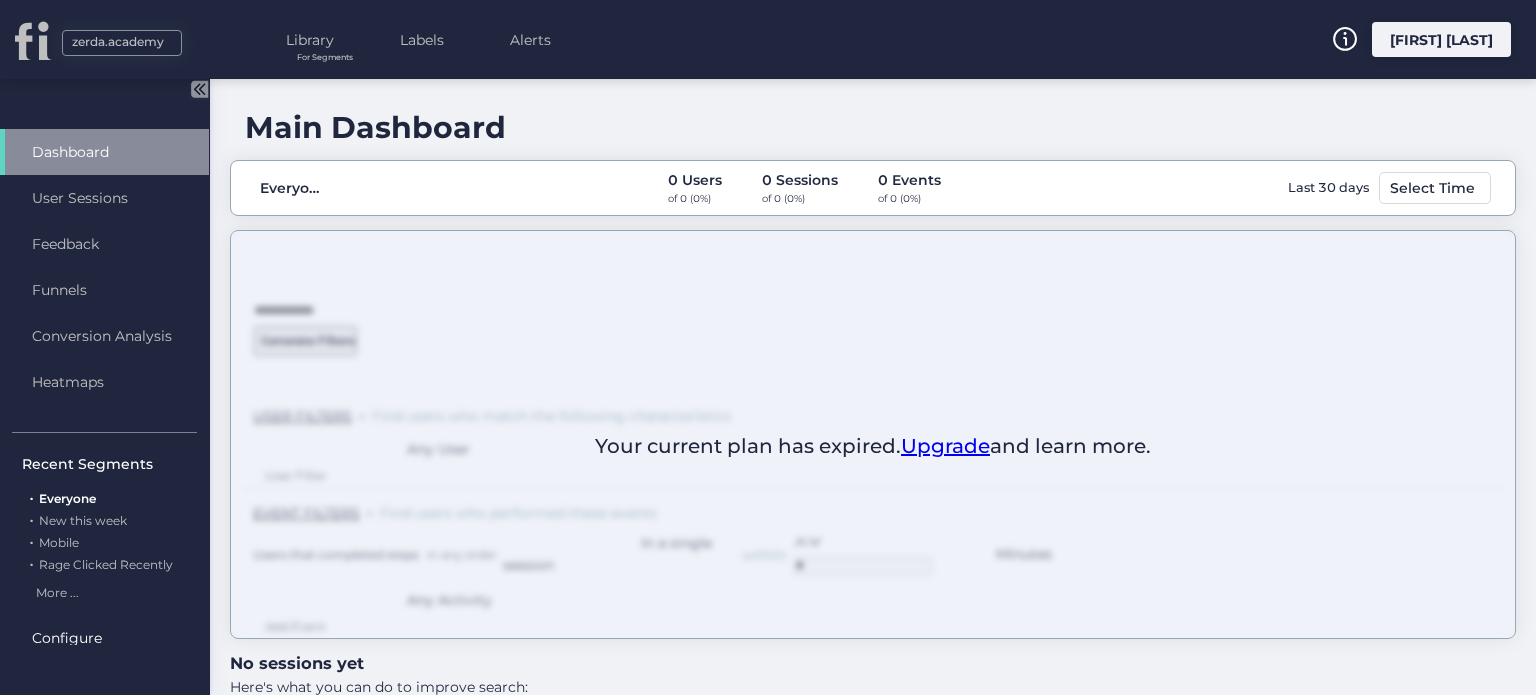 click on "Main Dashboard   Everyone  0 Users of 0 (0%) 0 Sessions of 0 (0%) 0 Events of 0 (0%) Last 30 days Select Time  Your current plan has expired.  Upgrade  and learn more.  Generate Filters USER FILTERS  .  Find users who match the following characteristics  Any User   User Filter  EVENT FILTERS  .   Find users who performed these events  Users that completed steps  in any order  In a single session   within  *  Minutes   Any Activity   Add Event  No sessions yet  Here's what you can do to improve search:  Expand the date range. Check for typos in your filters. Reduce the amount of filters." at bounding box center [873, 387] 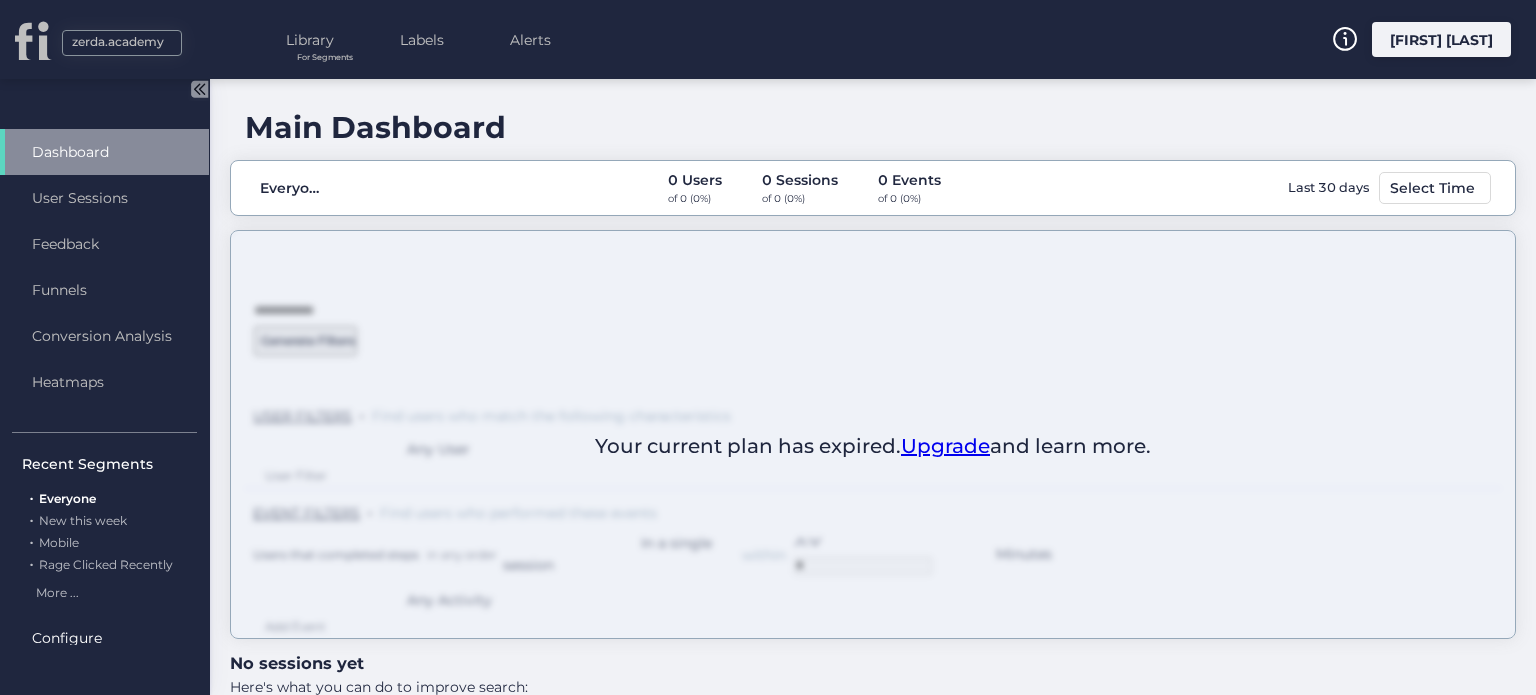 click on "Upgrade" at bounding box center [945, 446] 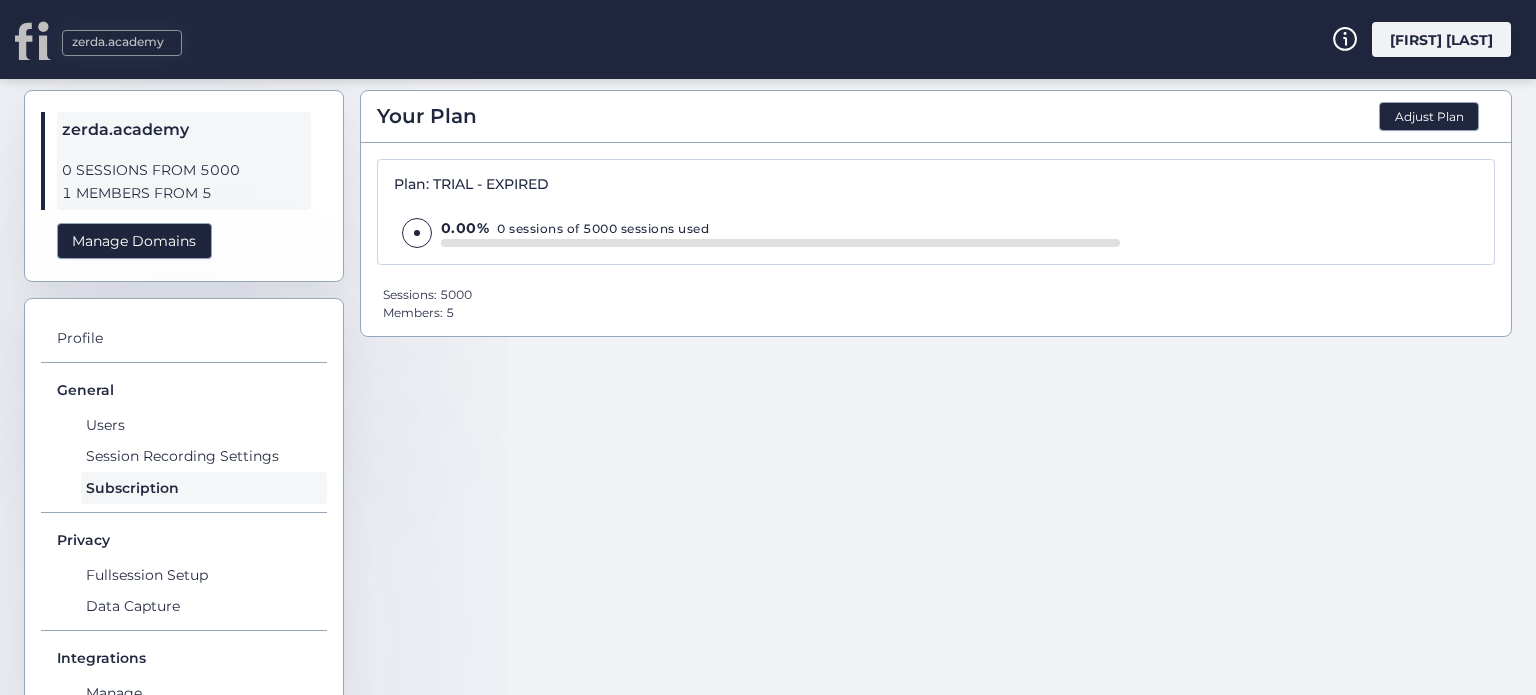 scroll, scrollTop: 0, scrollLeft: 0, axis: both 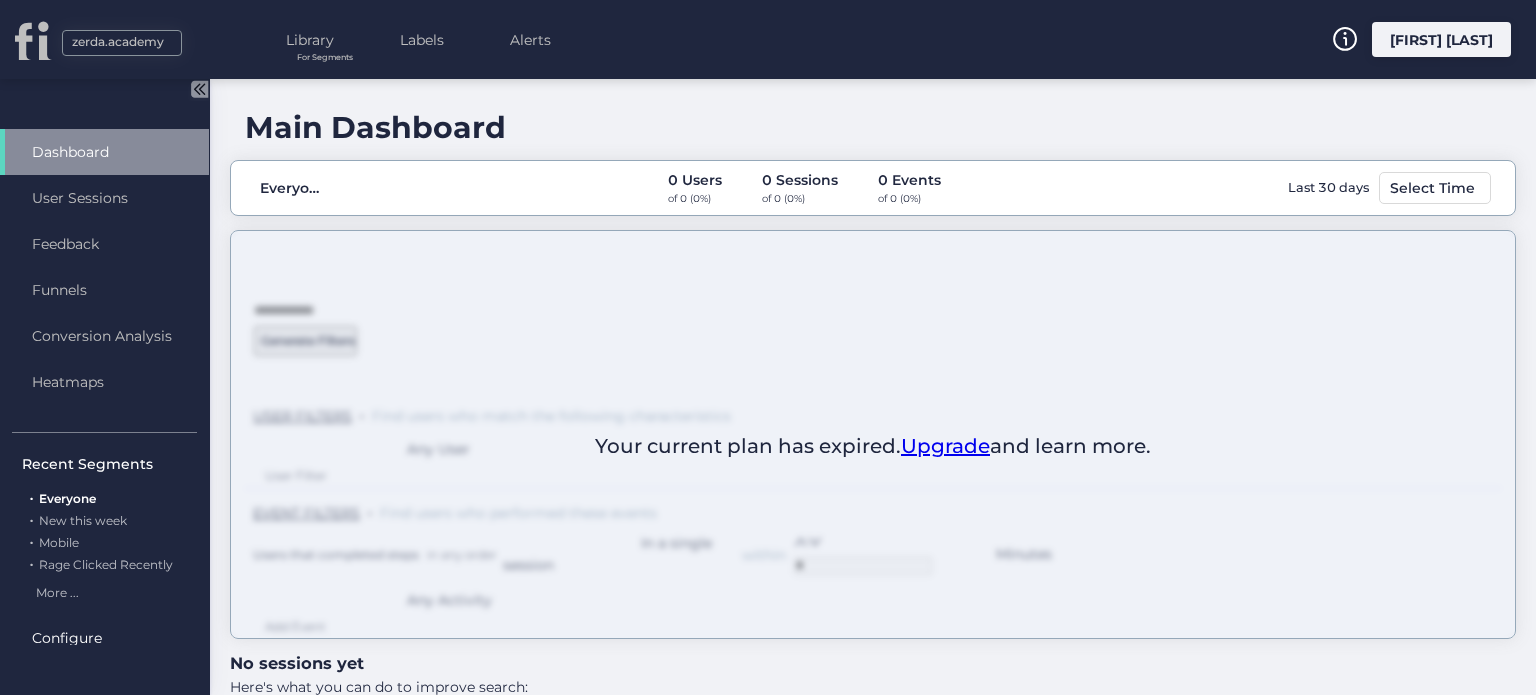 drag, startPoint x: 260, startPoint y: 661, endPoint x: 447, endPoint y: 670, distance: 187.21645 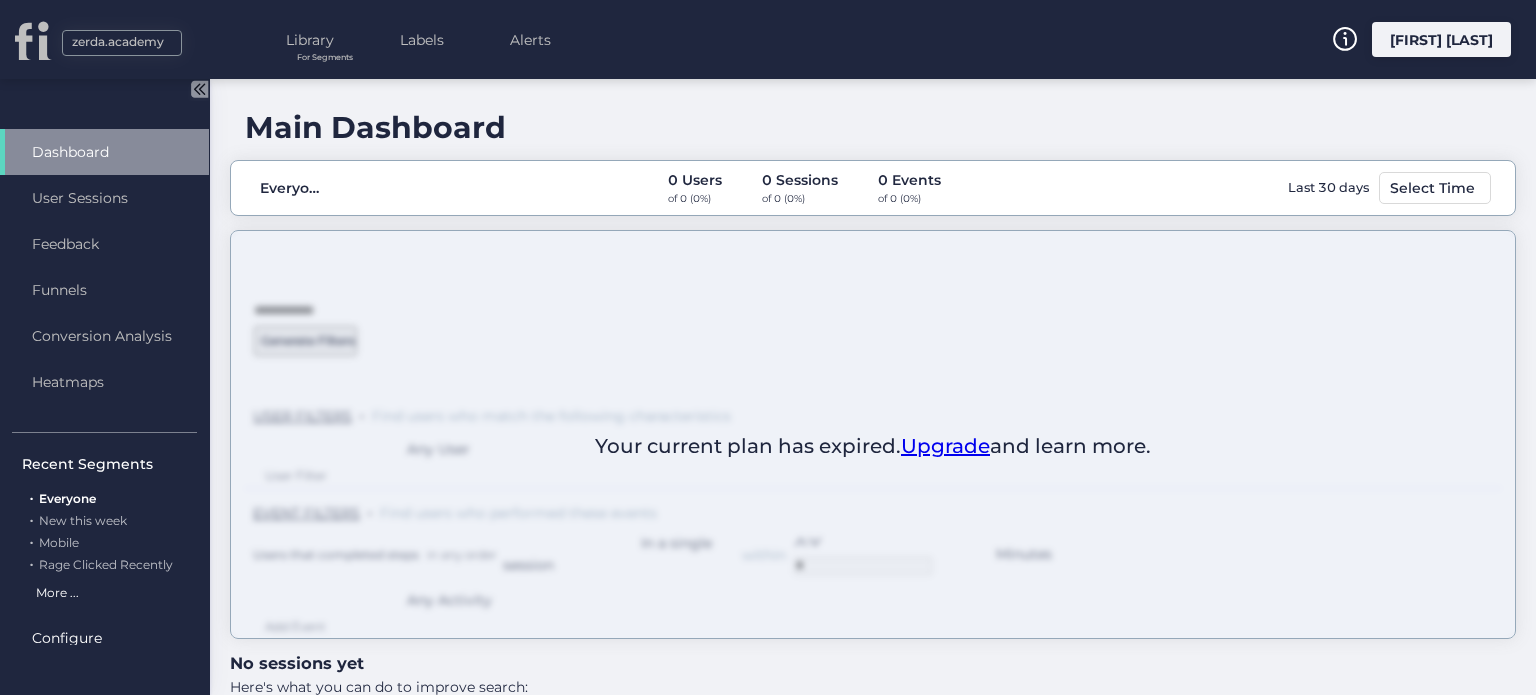click on "More ..." at bounding box center [57, 593] 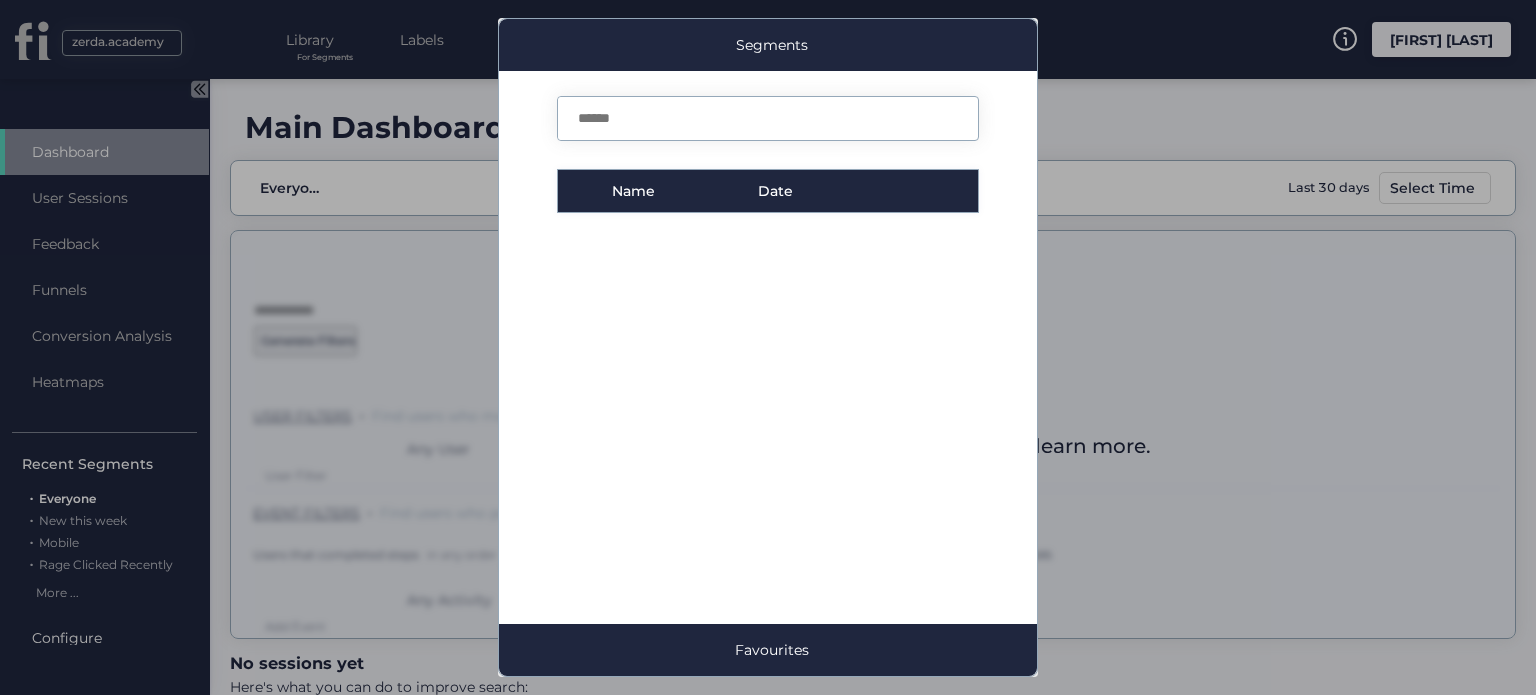 click at bounding box center [768, 347] 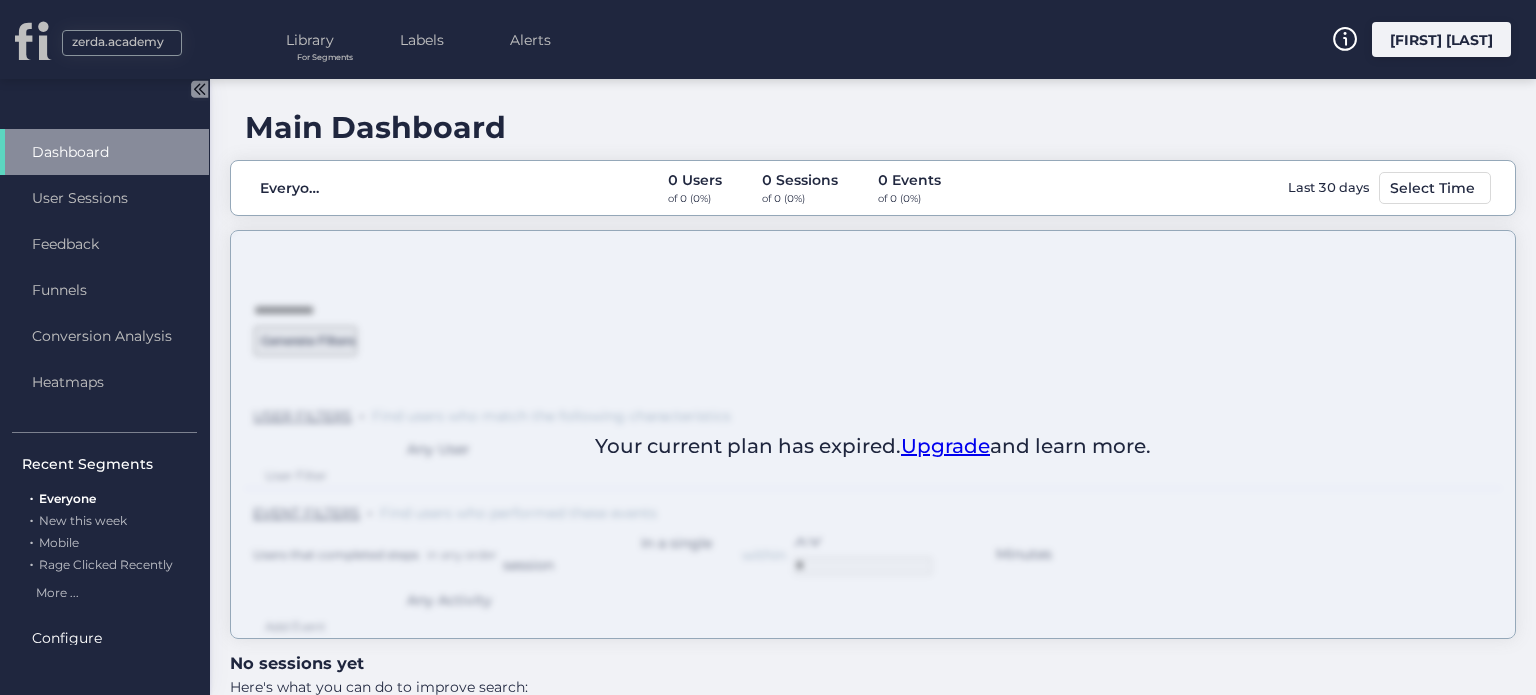 click on "[FIRST] [LAST]" at bounding box center [1441, 39] 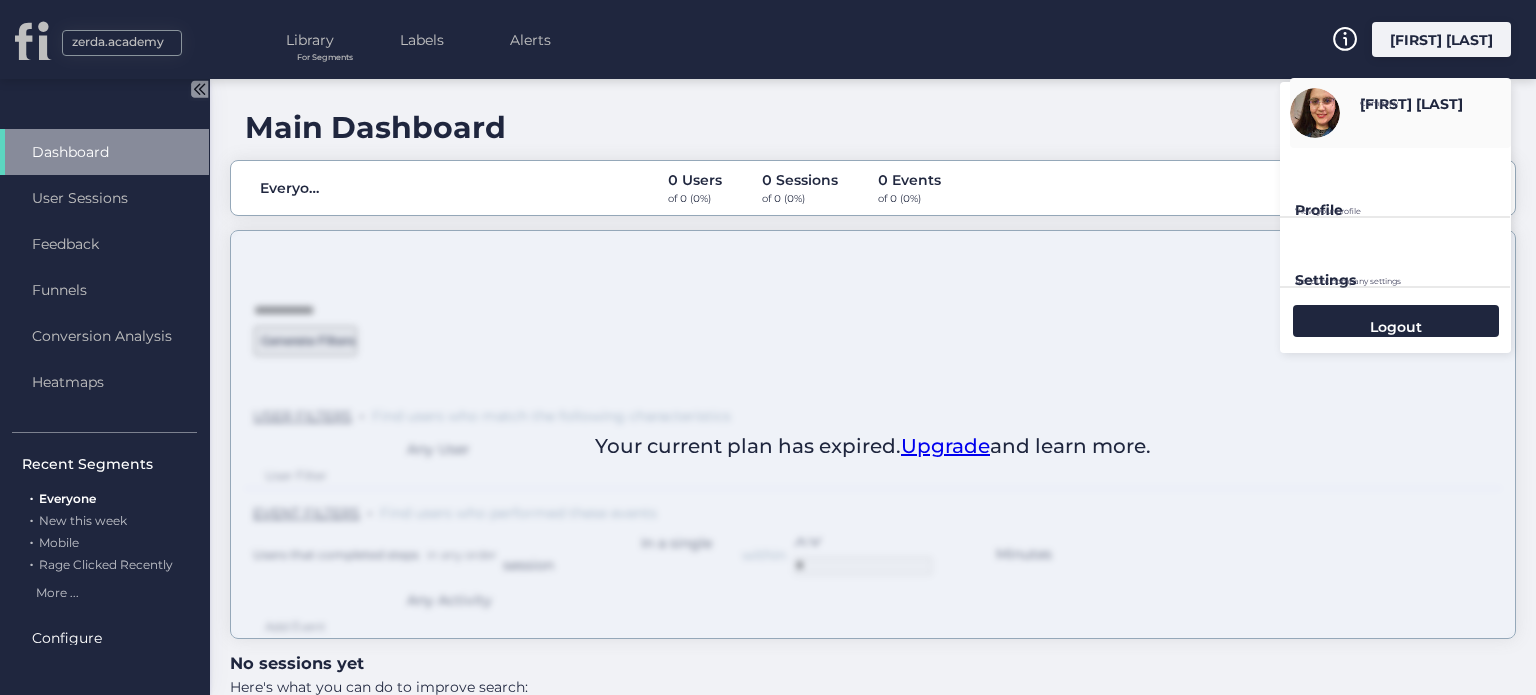 click on "Settings" at bounding box center (1403, 210) 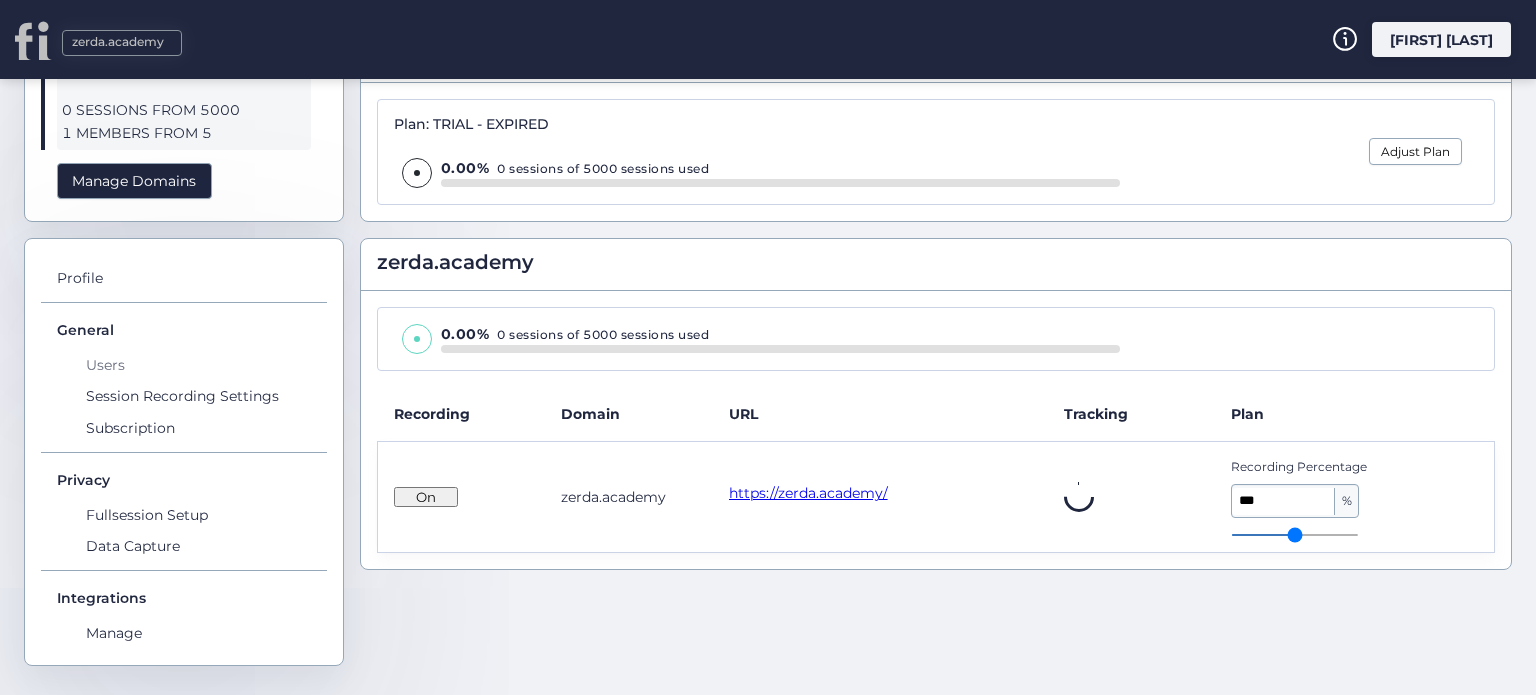 scroll, scrollTop: 116, scrollLeft: 0, axis: vertical 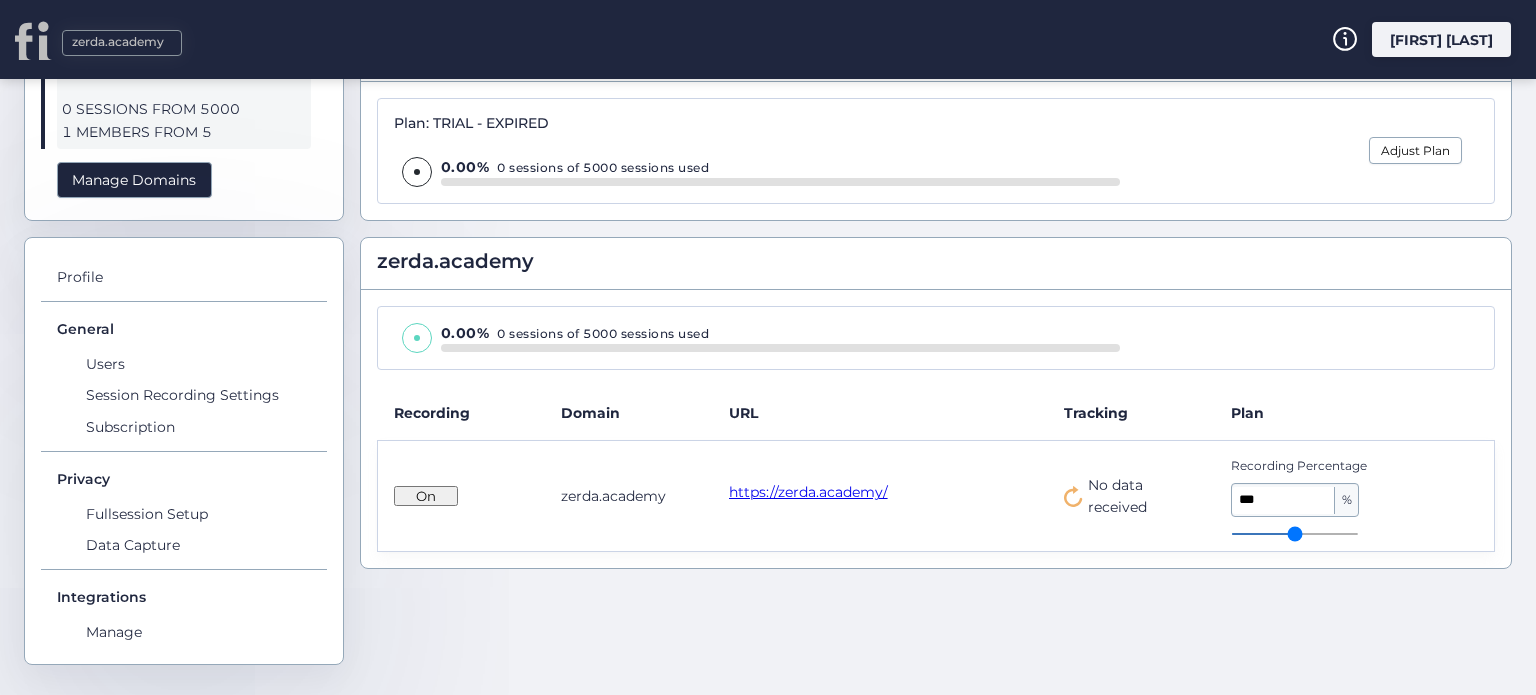 click on "No data received" at bounding box center [1144, 496] 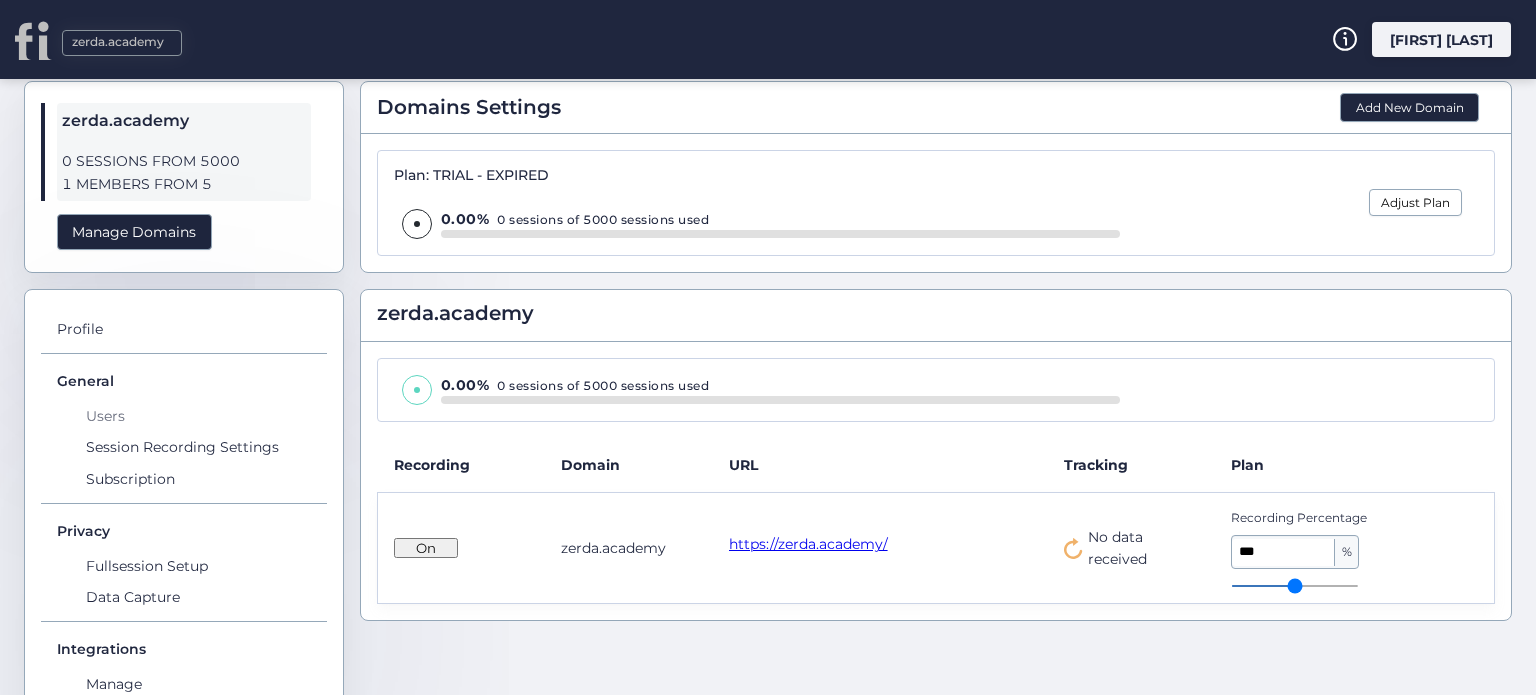 scroll, scrollTop: 100, scrollLeft: 0, axis: vertical 